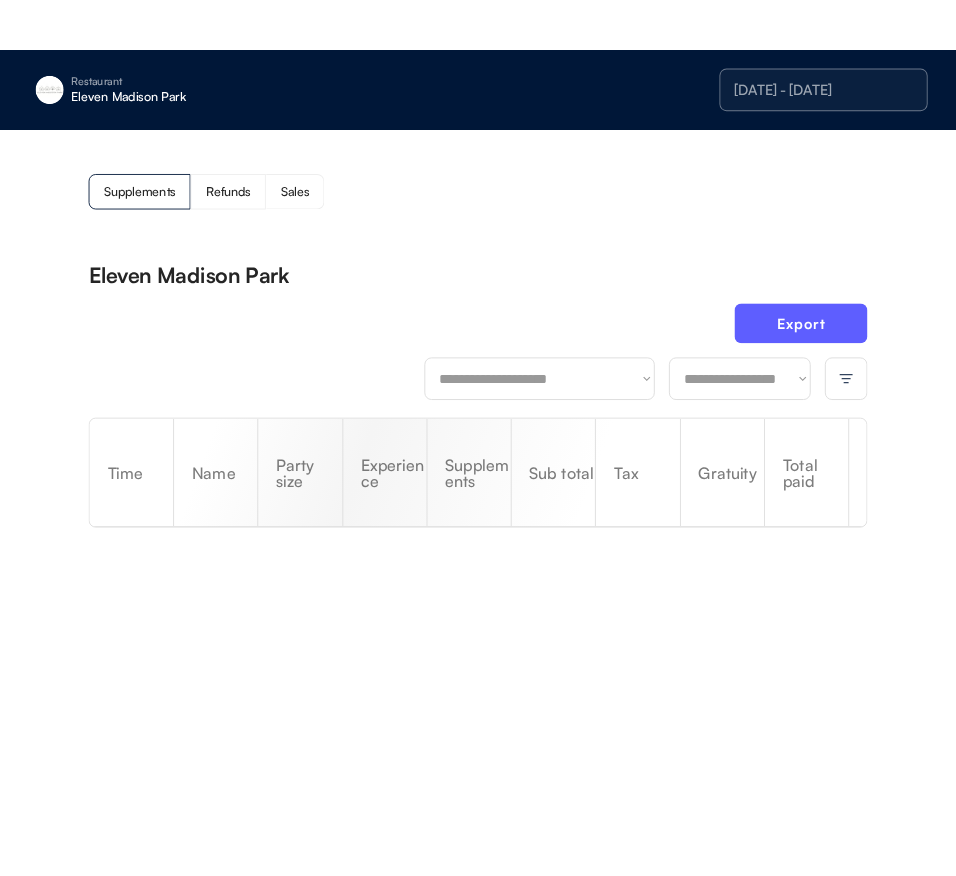 scroll, scrollTop: 0, scrollLeft: 0, axis: both 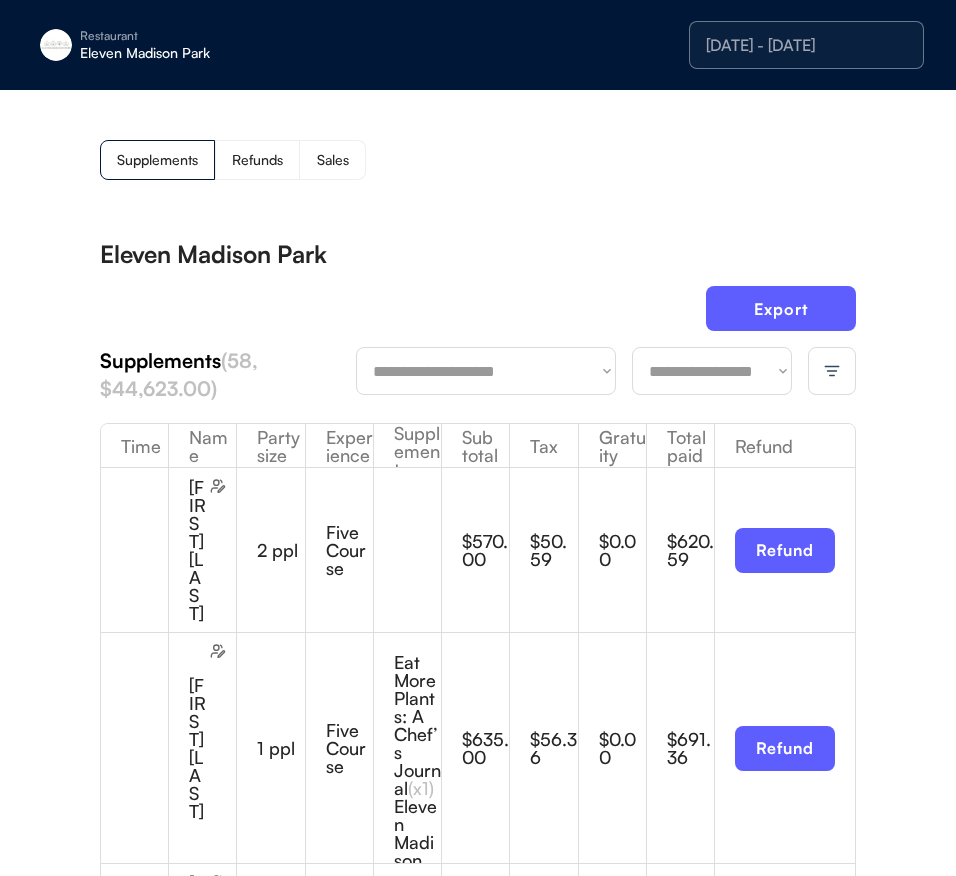 click on "**********" at bounding box center (712, 371) 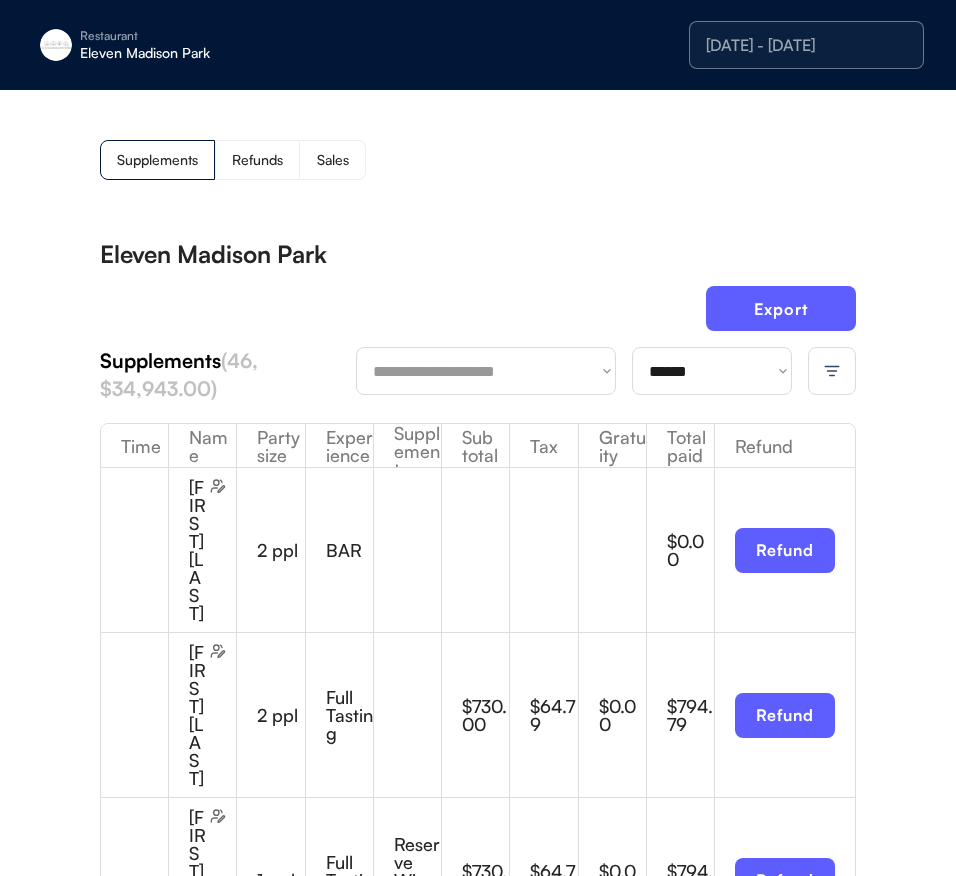 drag, startPoint x: 609, startPoint y: 269, endPoint x: 671, endPoint y: 325, distance: 83.546394 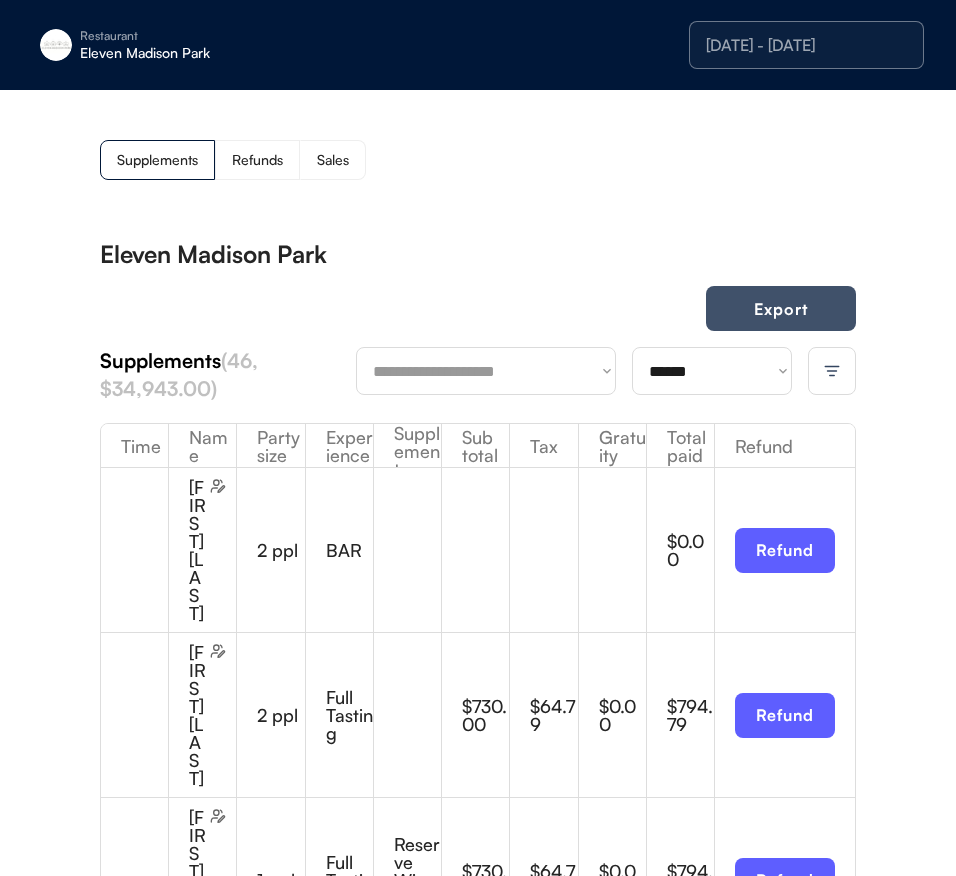 click on "Export" at bounding box center [781, 308] 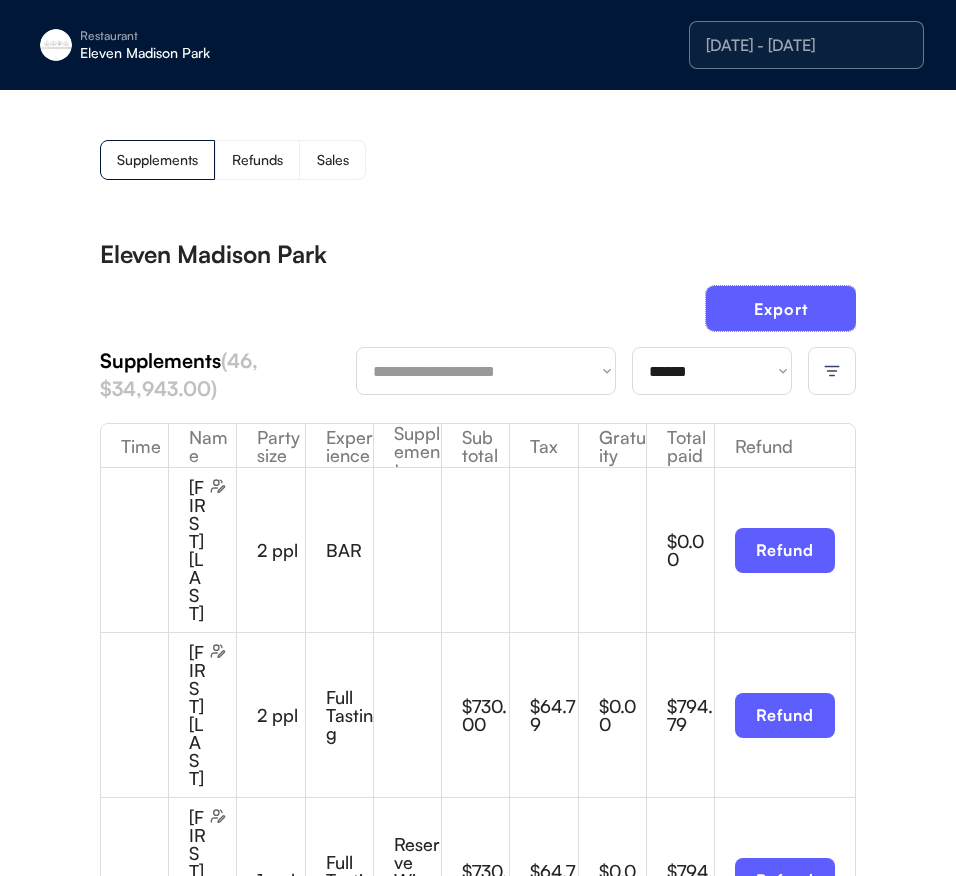click on "[DATE] - [DATE]" at bounding box center (806, 45) 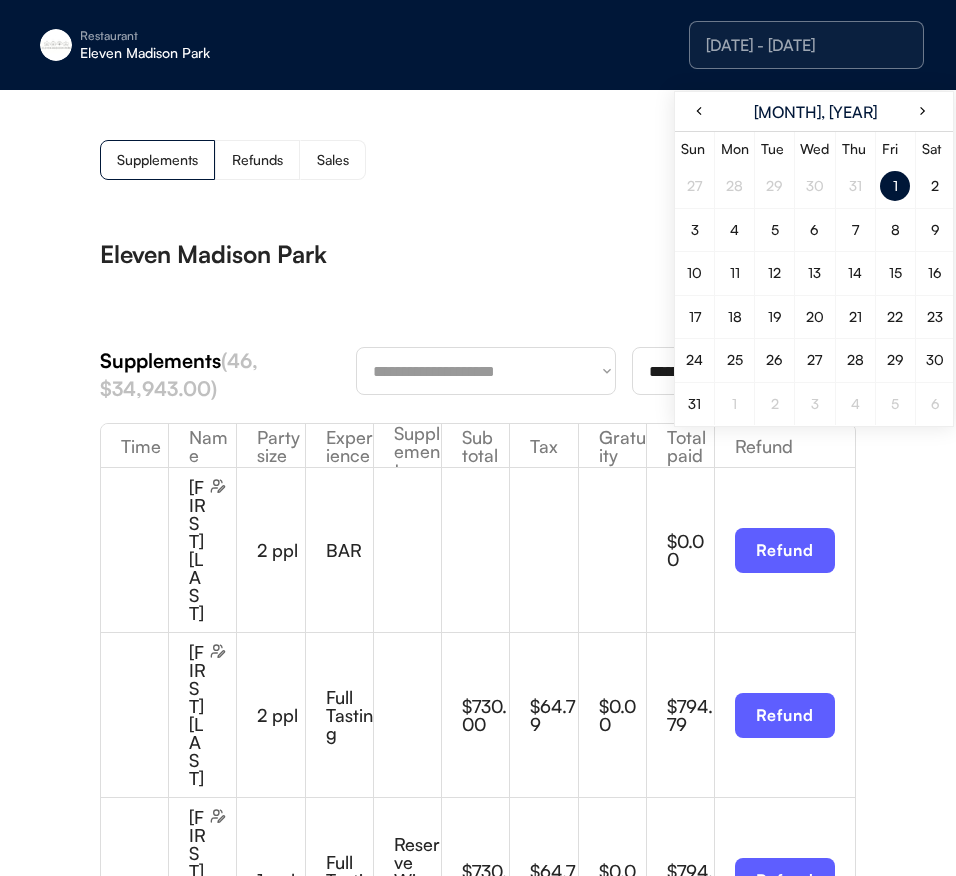 click on "2" at bounding box center (935, 186) 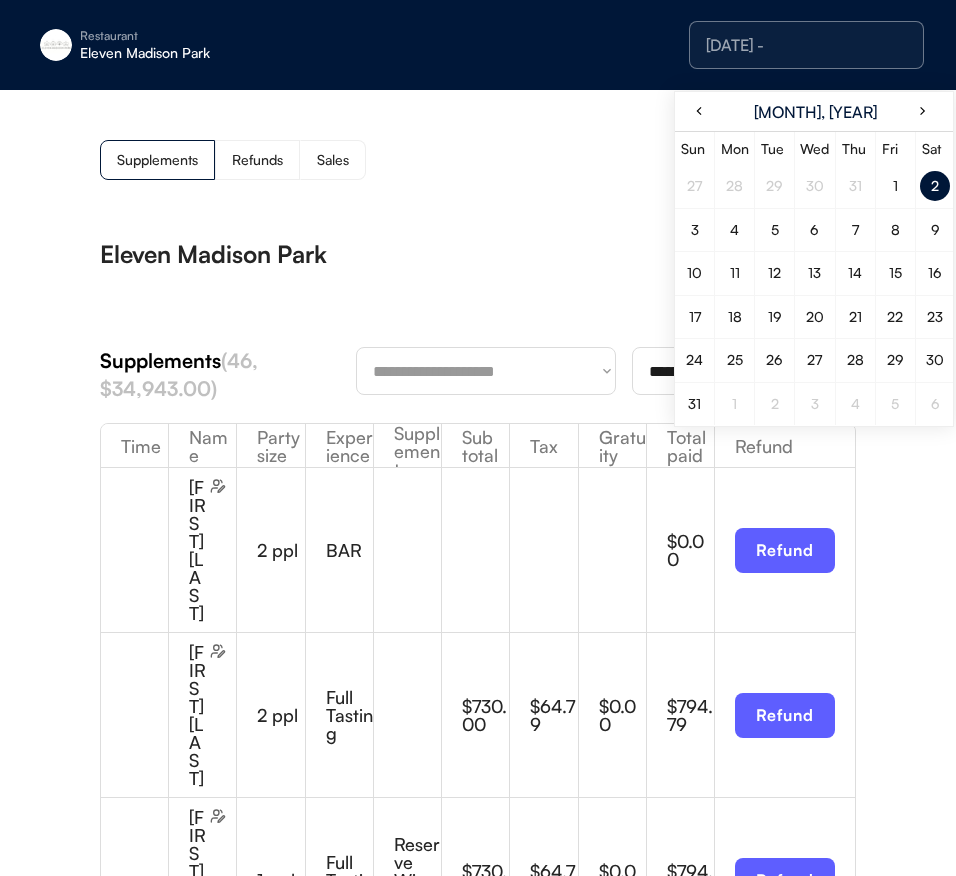 click on "2" at bounding box center [935, 186] 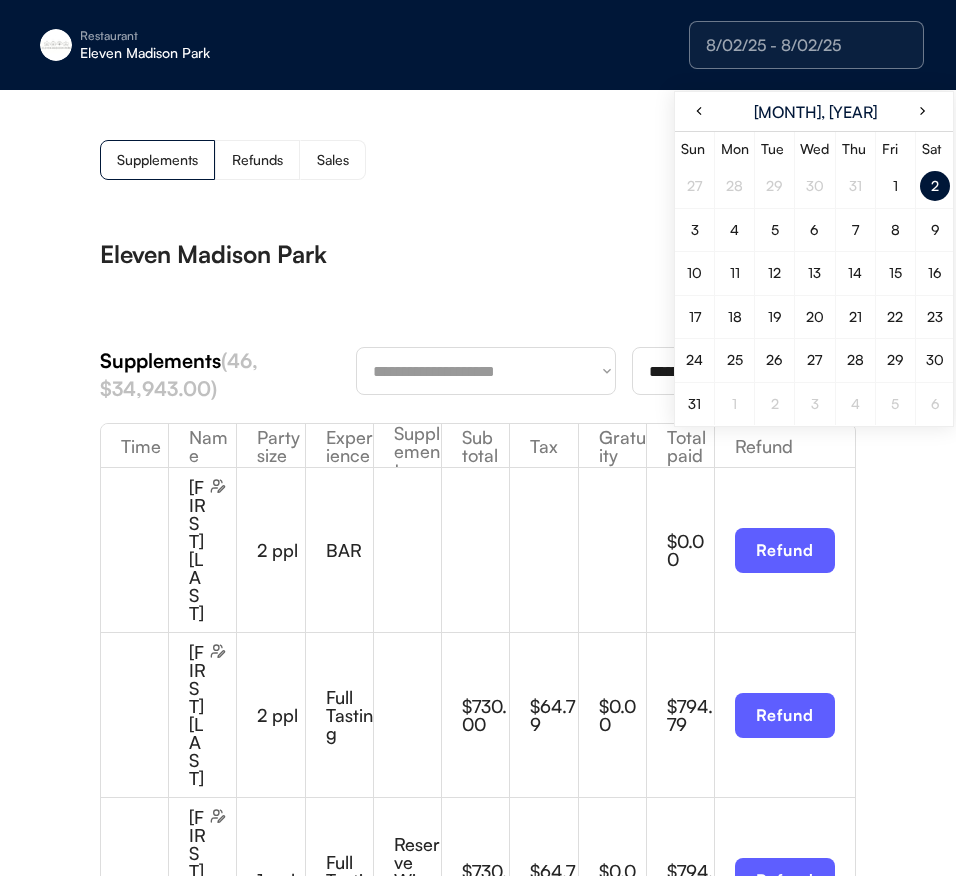 drag, startPoint x: 434, startPoint y: 254, endPoint x: 673, endPoint y: 344, distance: 255.38402 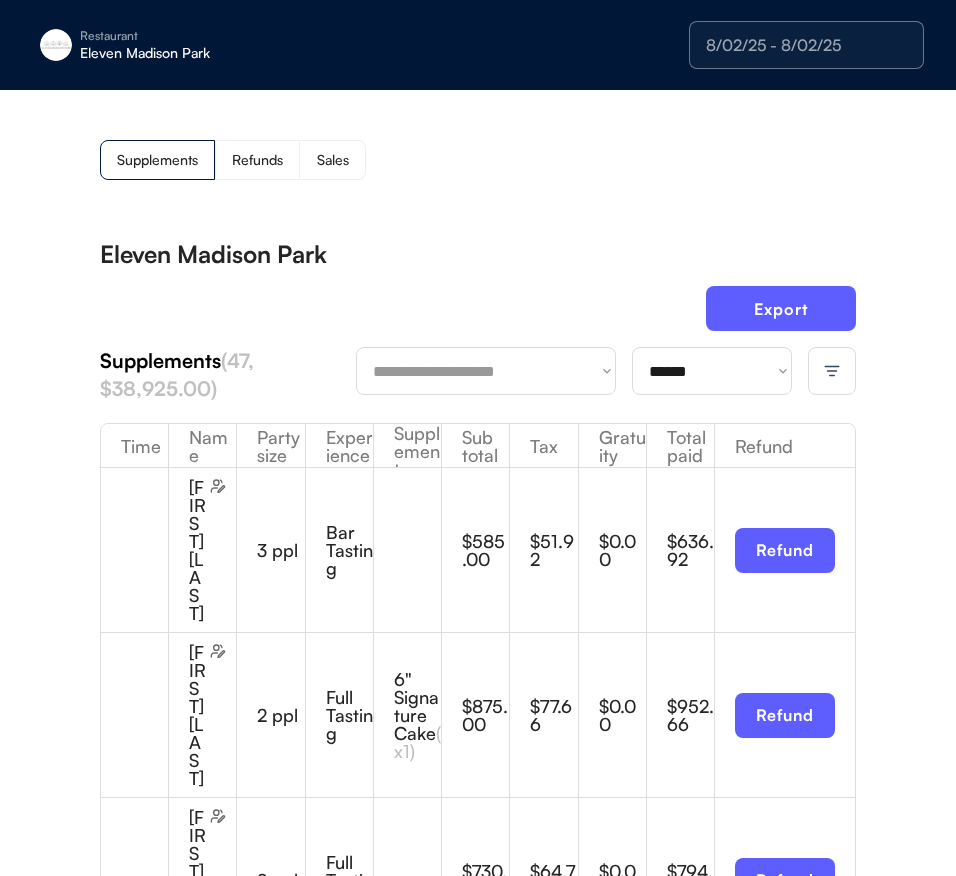 click on "**********" at bounding box center [712, 371] 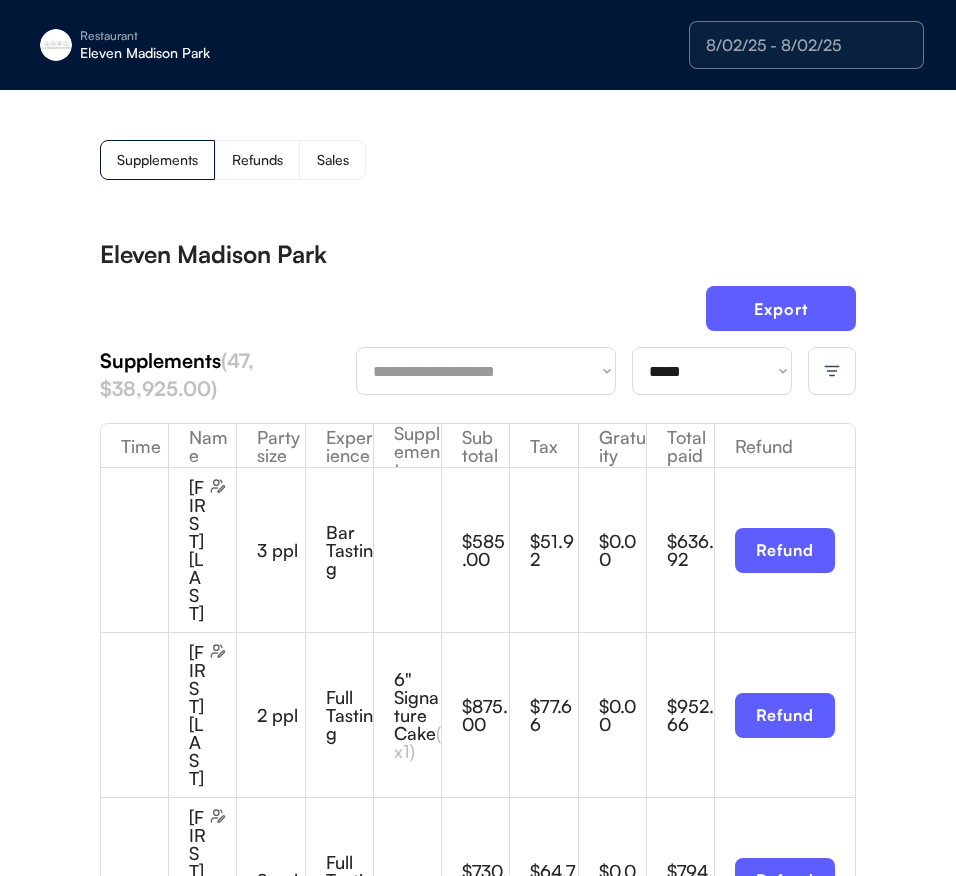 click on "**********" at bounding box center [478, 2097] 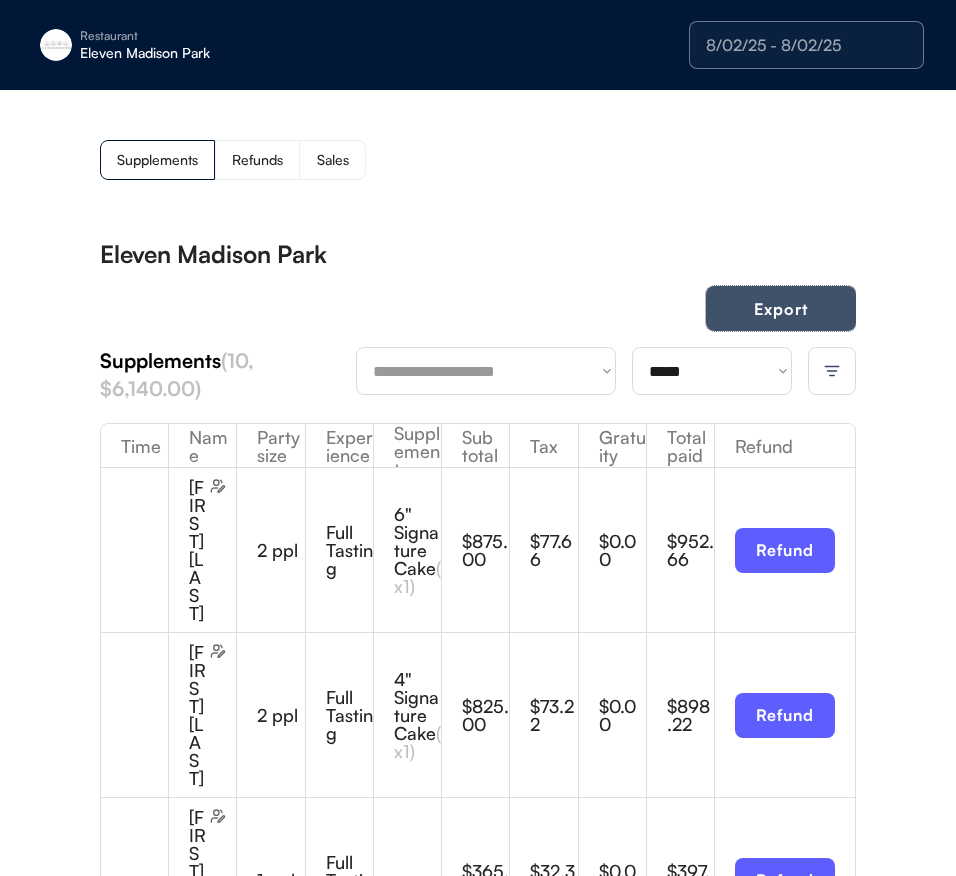 click on "Export" at bounding box center [781, 308] 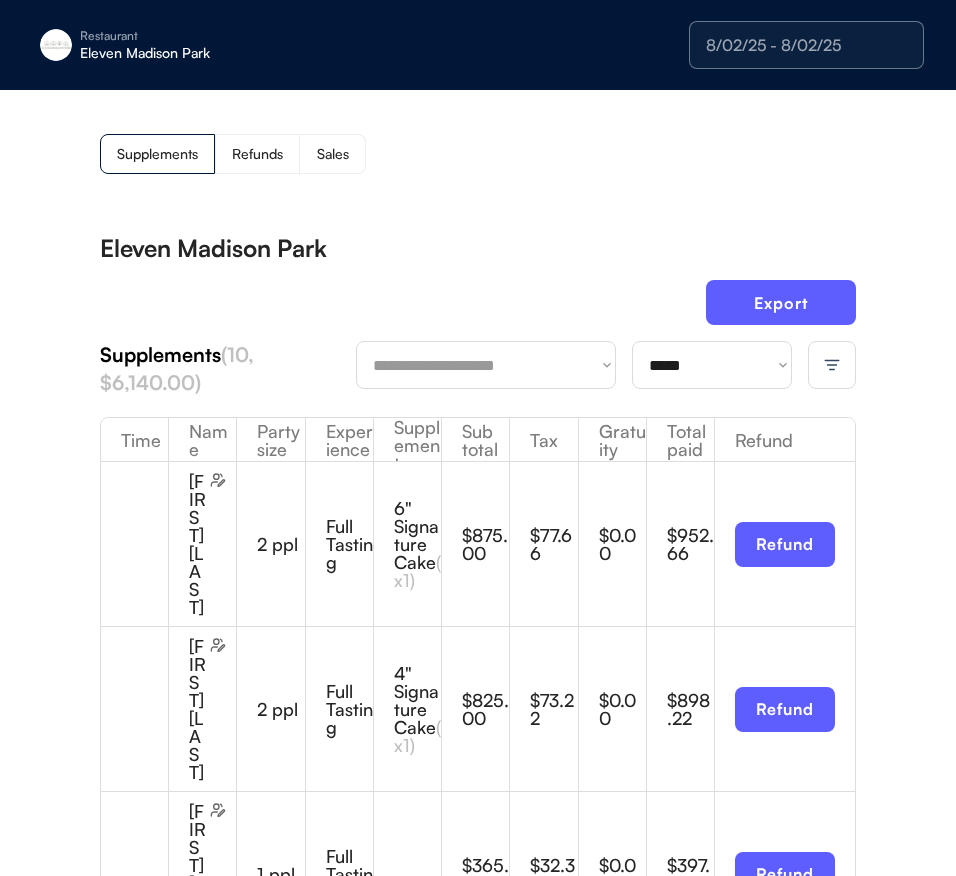 scroll, scrollTop: 3, scrollLeft: 0, axis: vertical 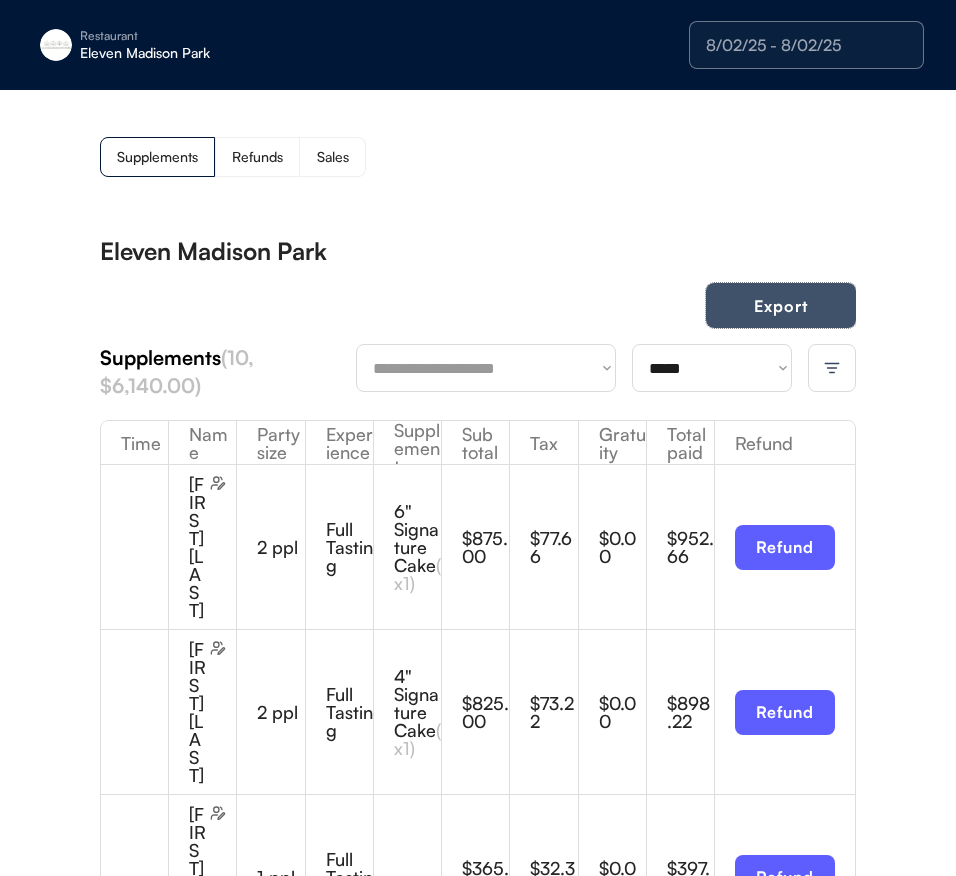 click on "Export" at bounding box center (781, 305) 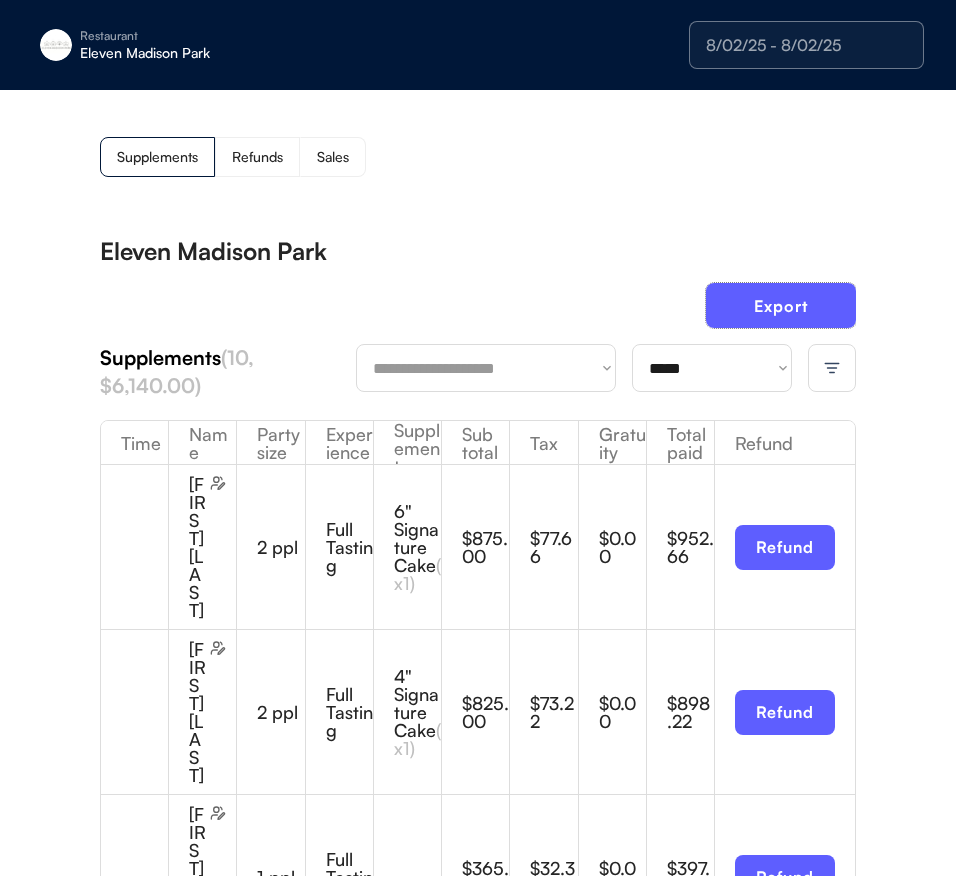 click on "**********" at bounding box center (712, 368) 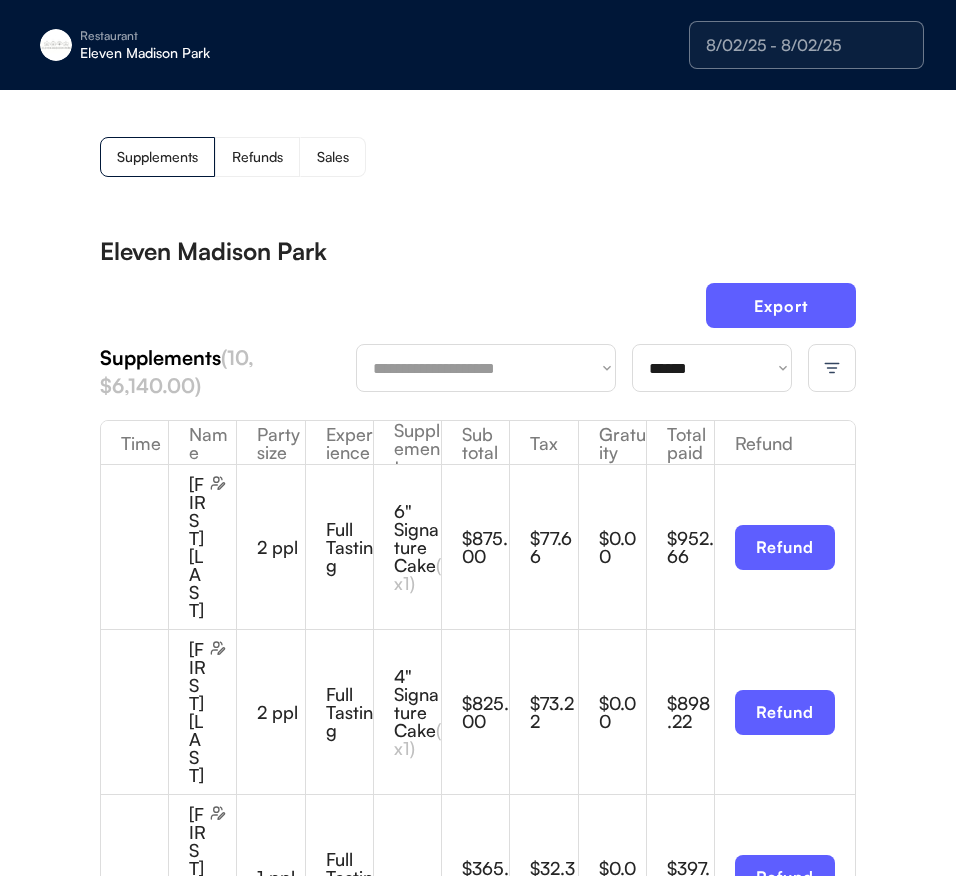 click on "**********" at bounding box center [478, 1264] 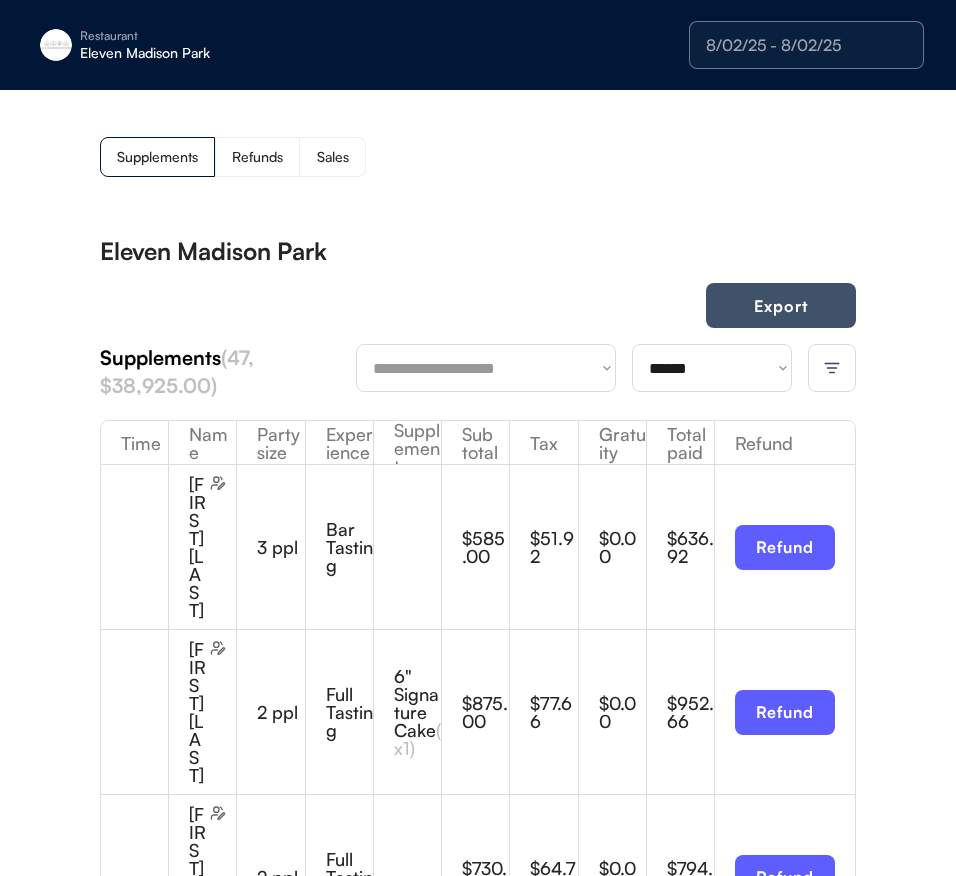 click on "Export" at bounding box center (781, 305) 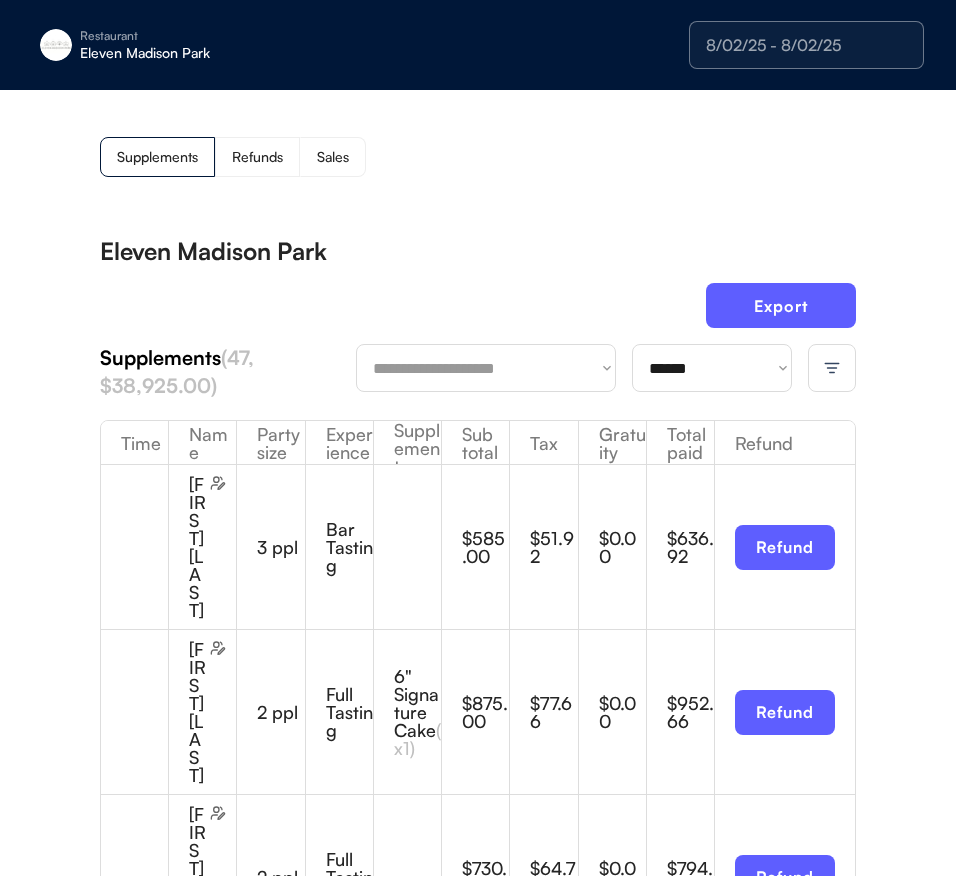 click on "8/02/25 - 8/02/25" at bounding box center [806, 45] 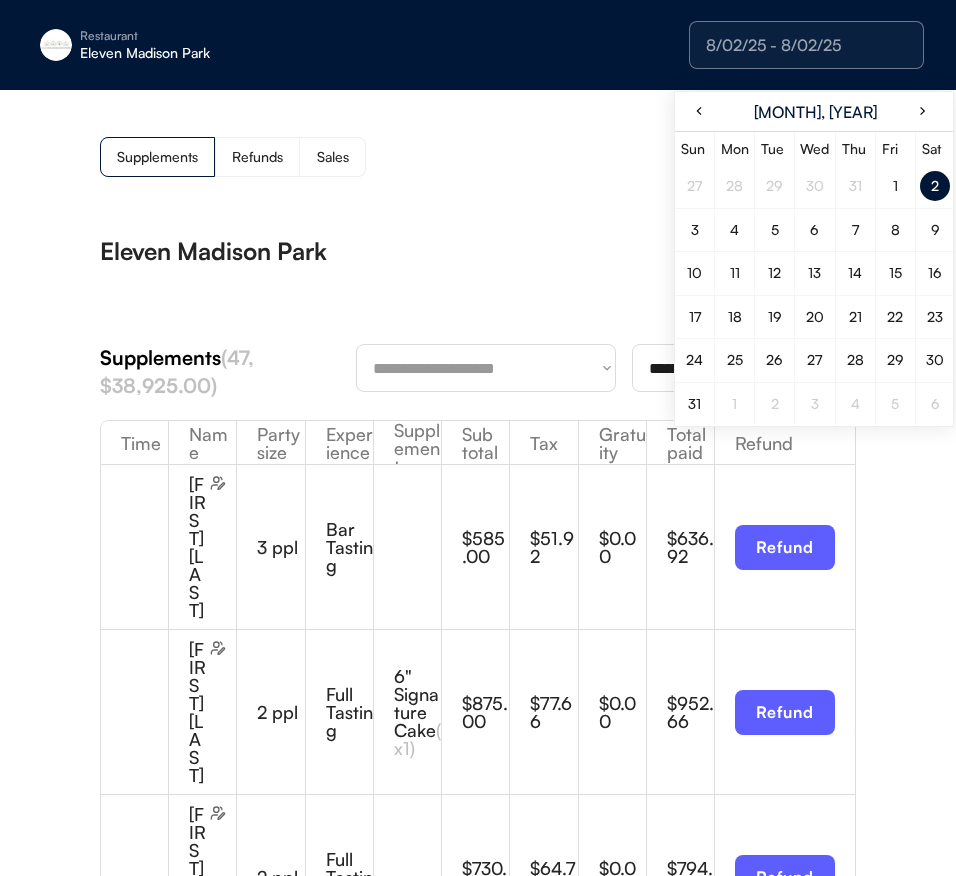 click on "3" at bounding box center (695, 230) 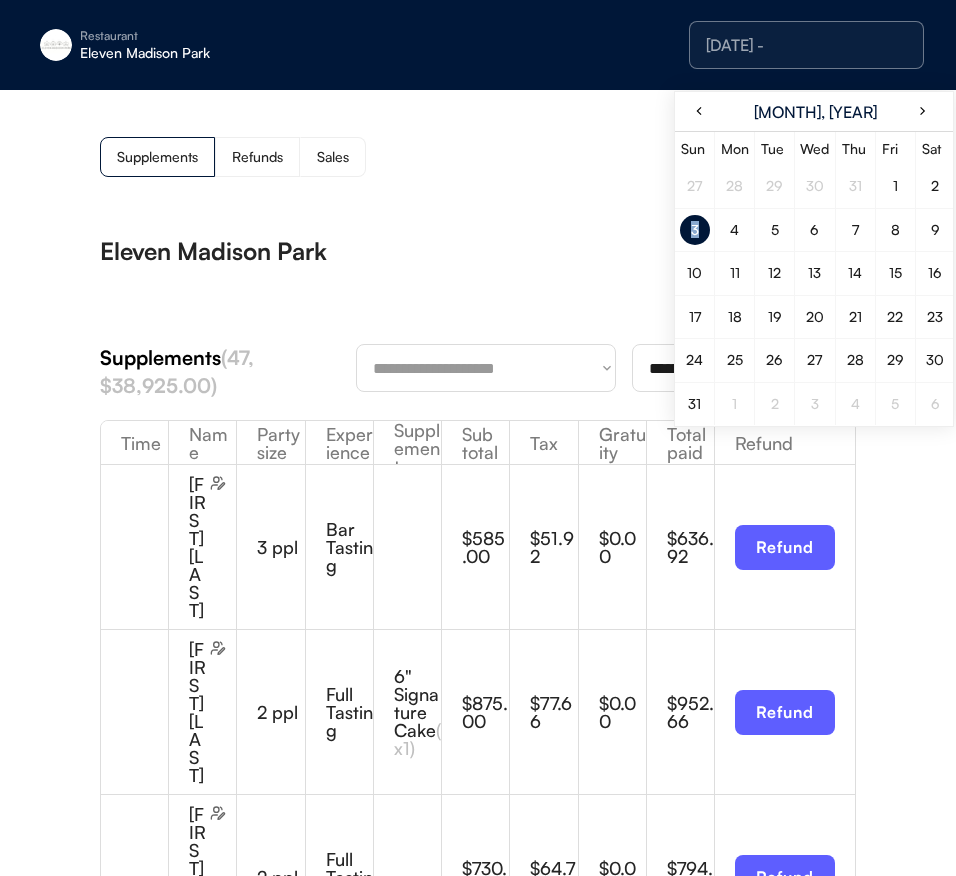 click on "3" at bounding box center [695, 230] 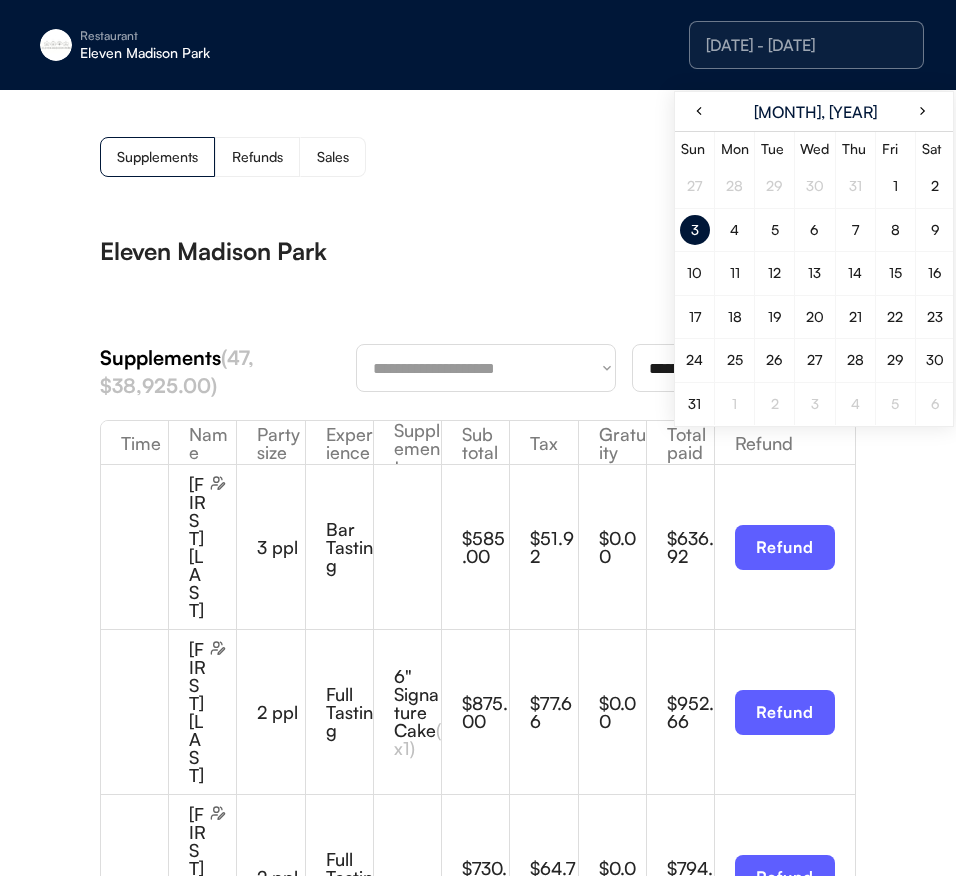 click on "**********" at bounding box center [478, 2099] 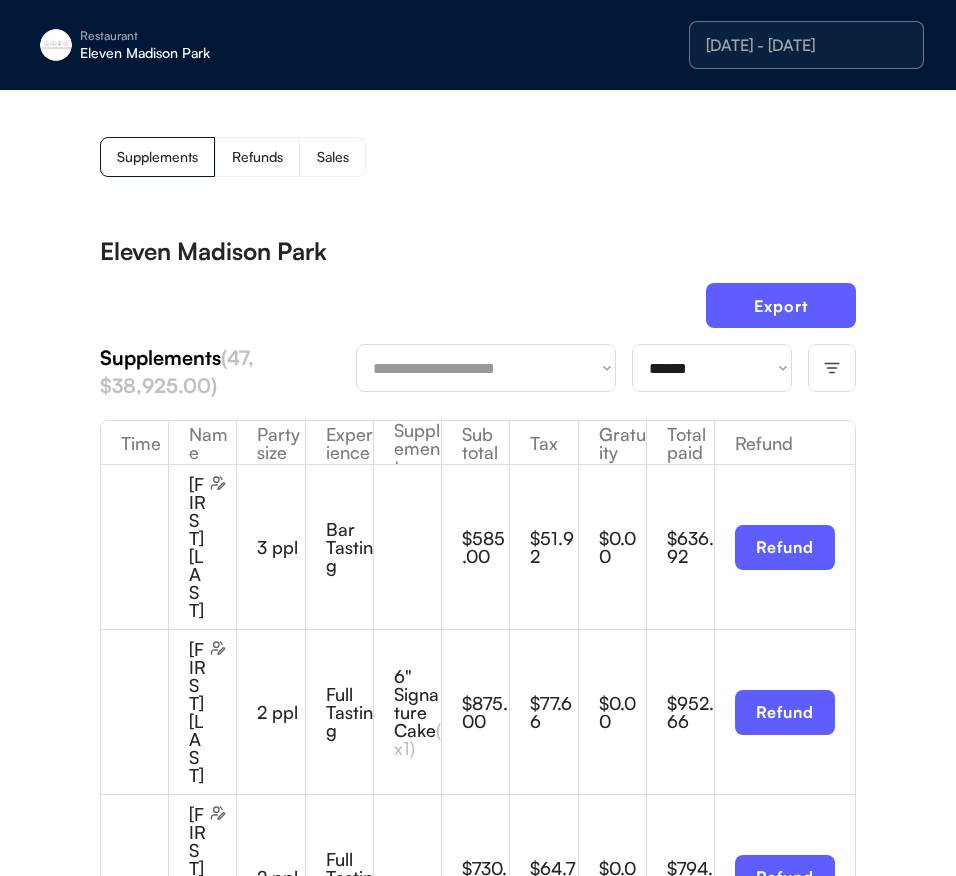 click on "**********" at bounding box center (712, 368) 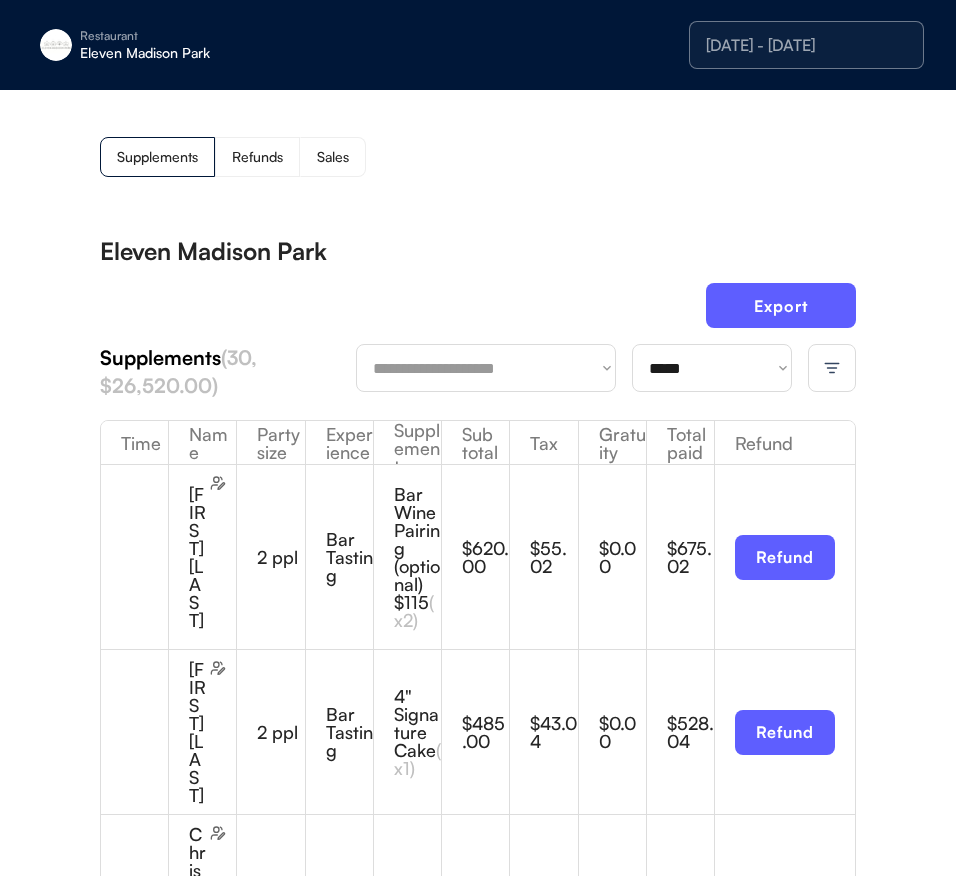 click on "Eleven Madison Park" at bounding box center [478, 251] 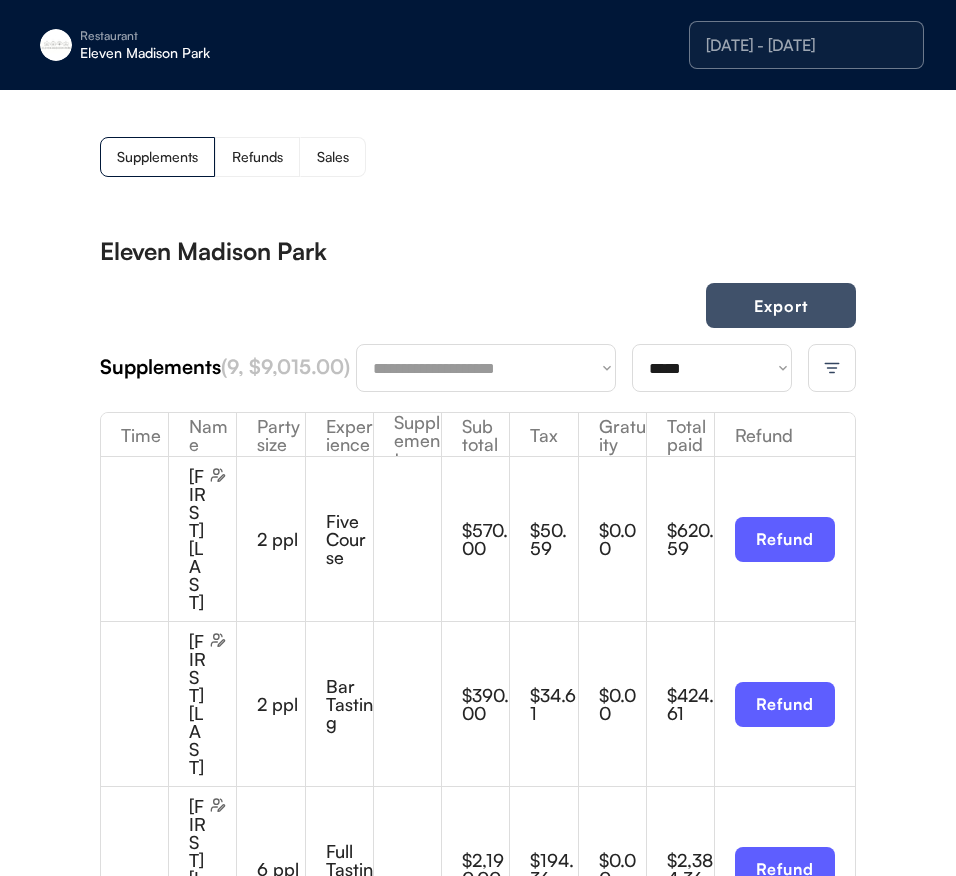 click on "Export" at bounding box center (781, 305) 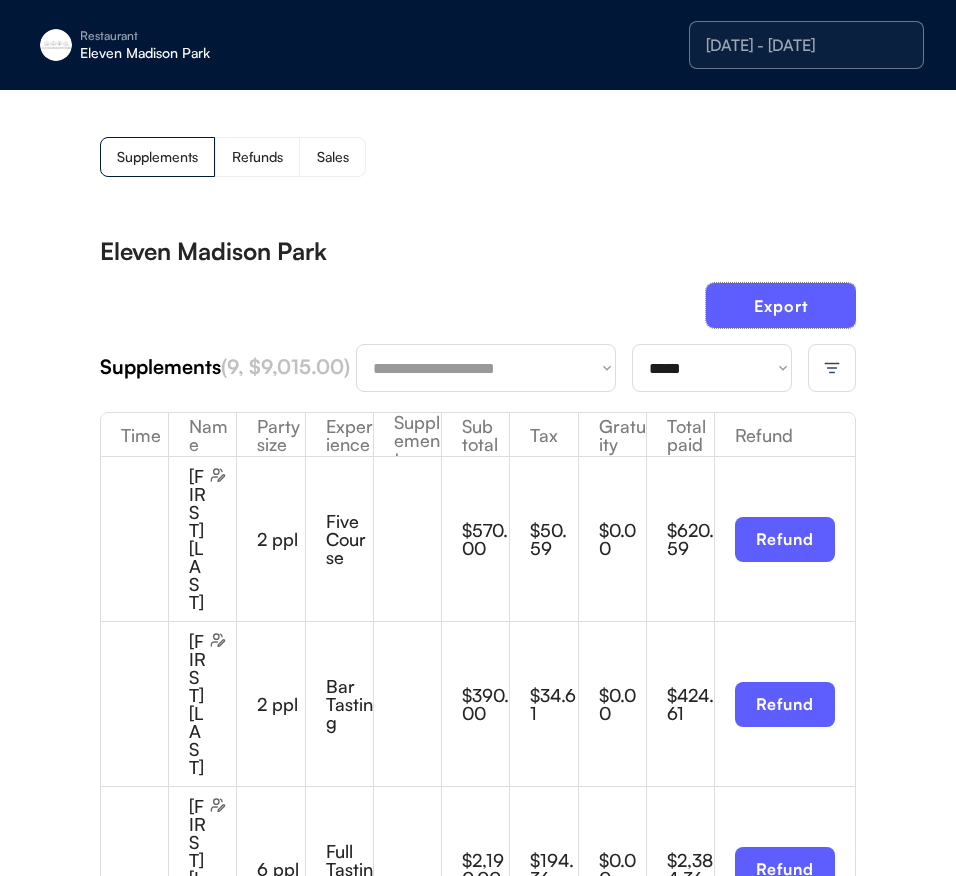 click on "**********" at bounding box center [712, 368] 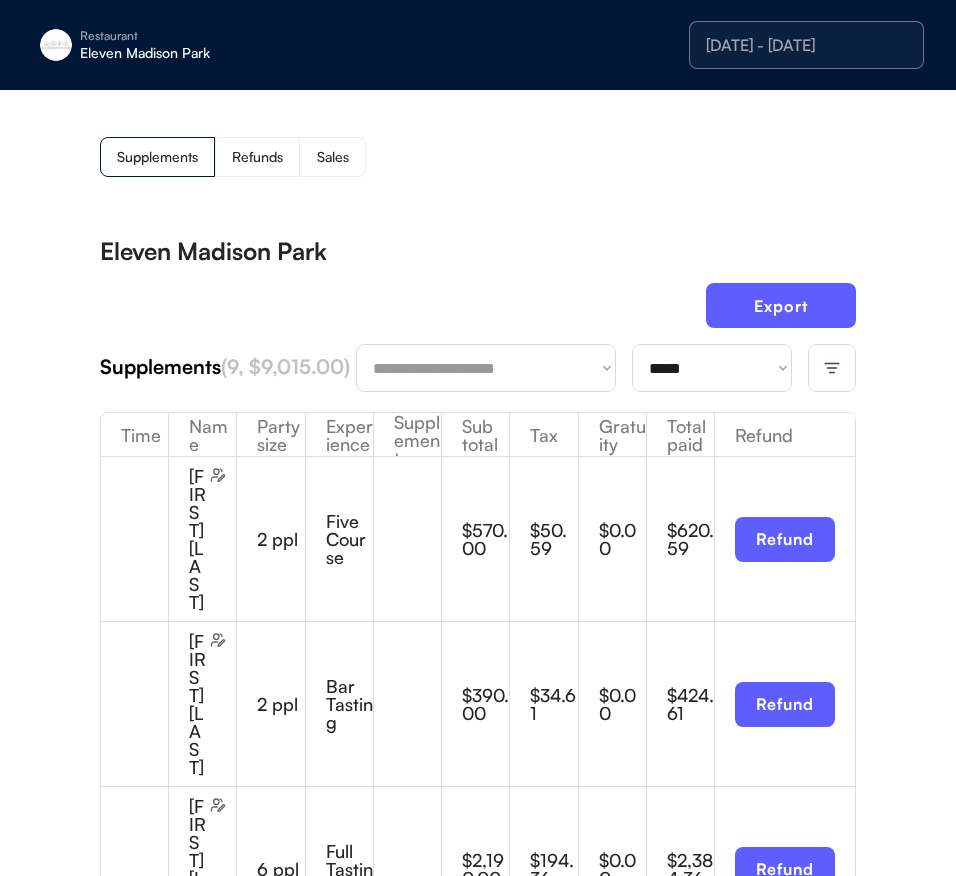 select on "********" 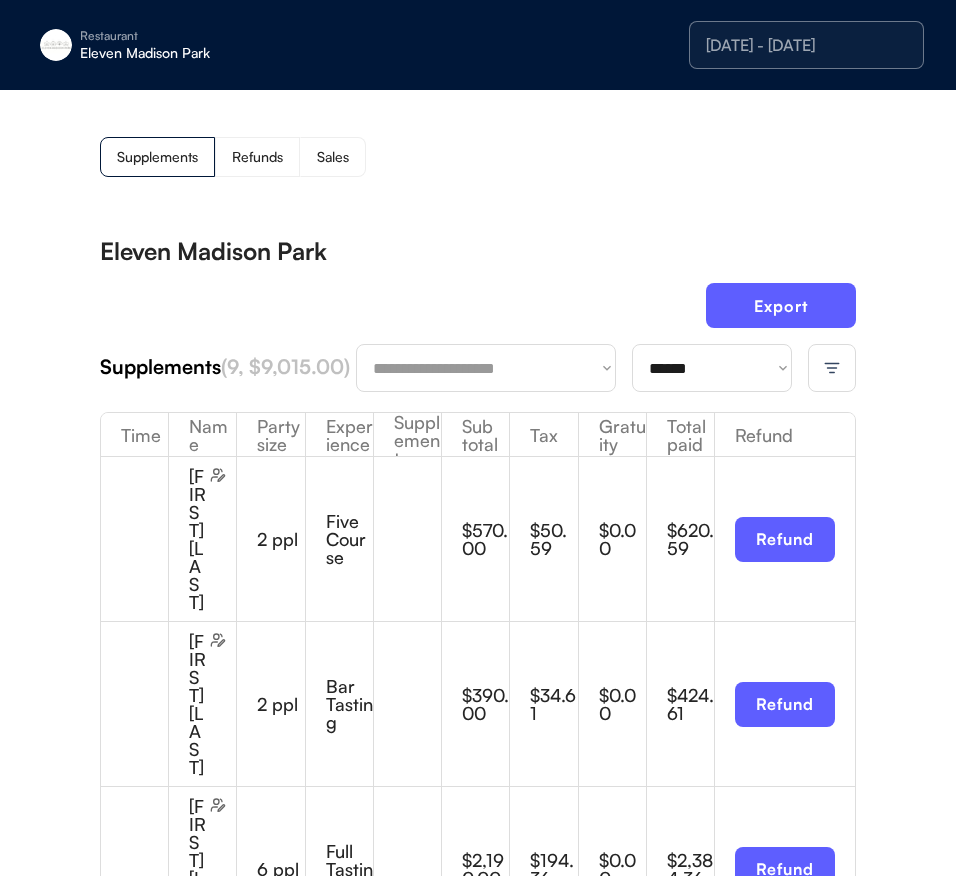 click on "**********" at bounding box center (478, 1111) 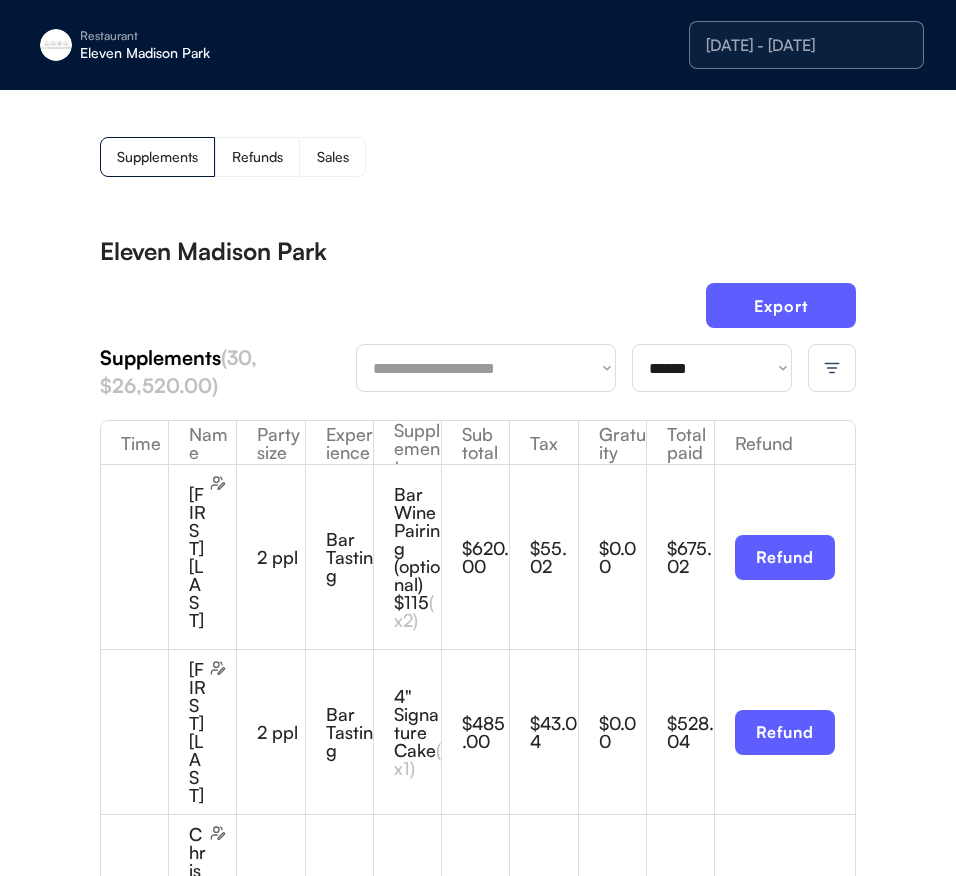 click on "Export" at bounding box center [478, 313] 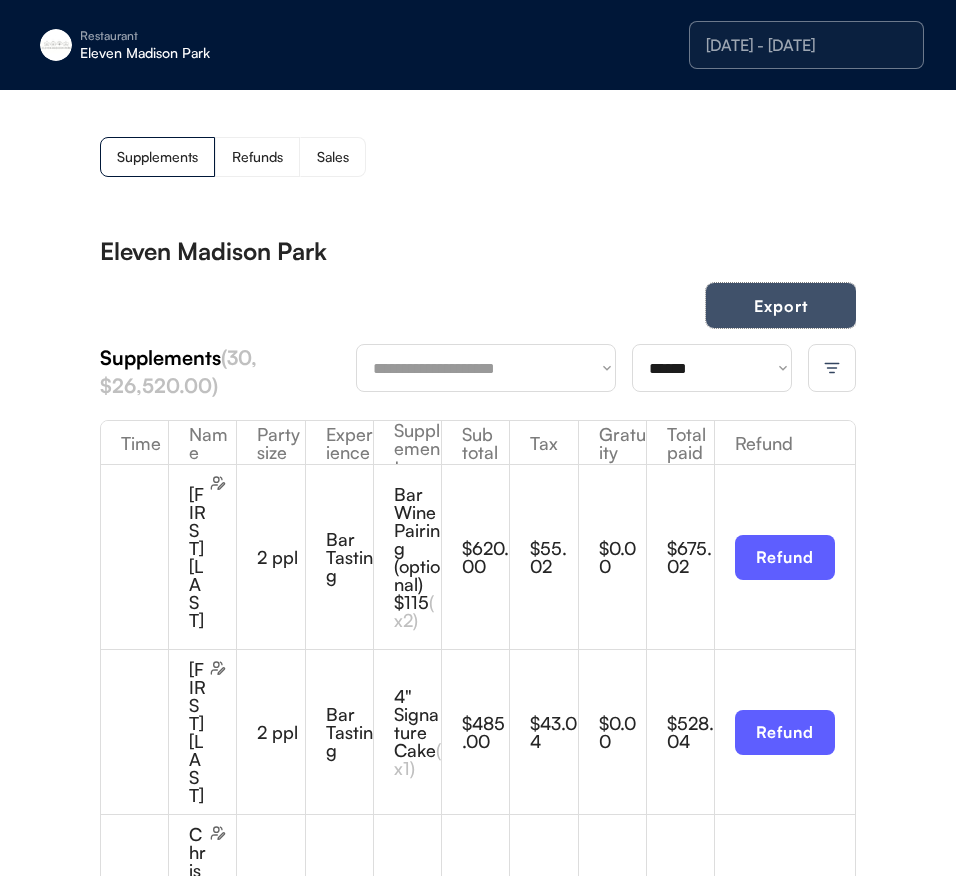 click on "Export" at bounding box center (781, 305) 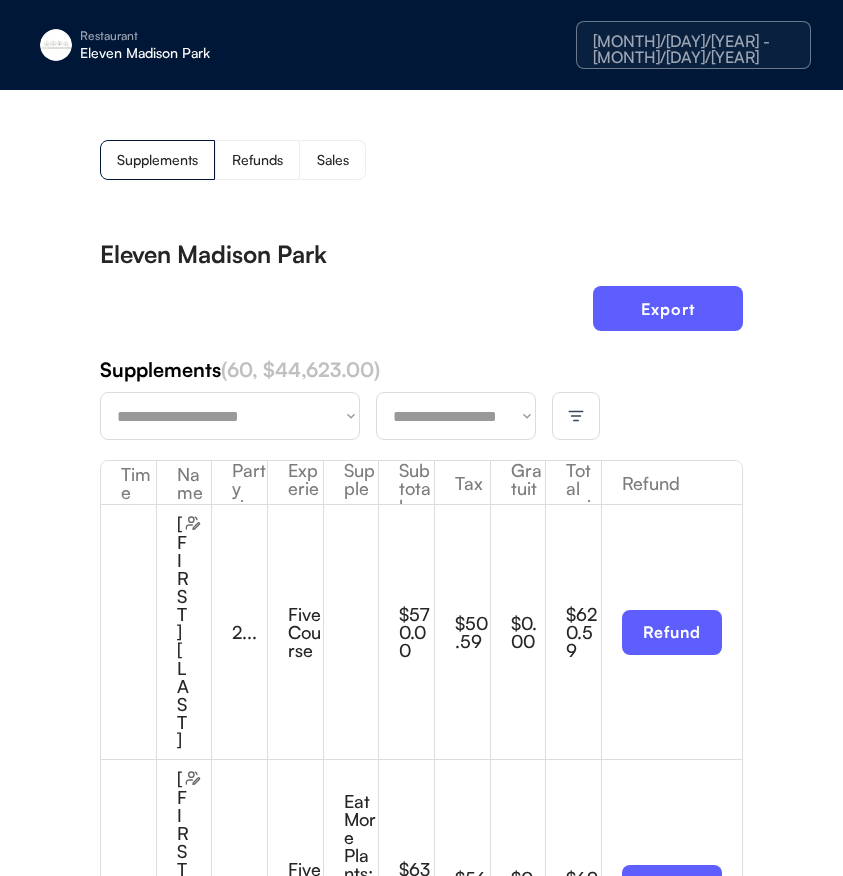 scroll, scrollTop: 3, scrollLeft: 0, axis: vertical 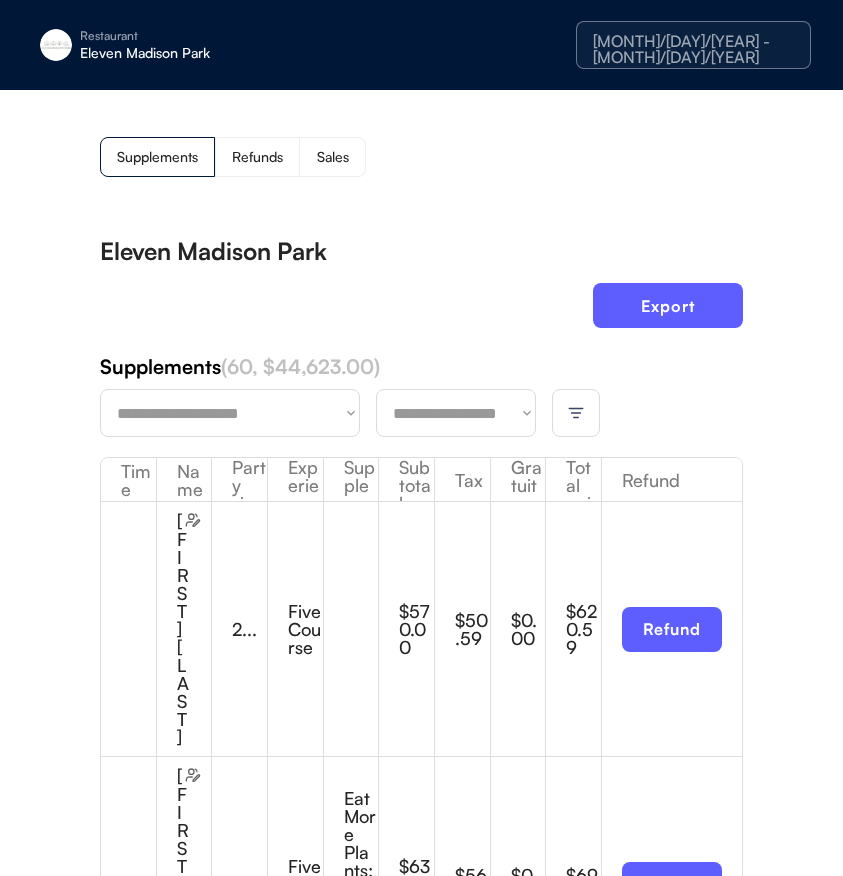 click on "Restaurant Eleven Madison Park" at bounding box center [182, 45] 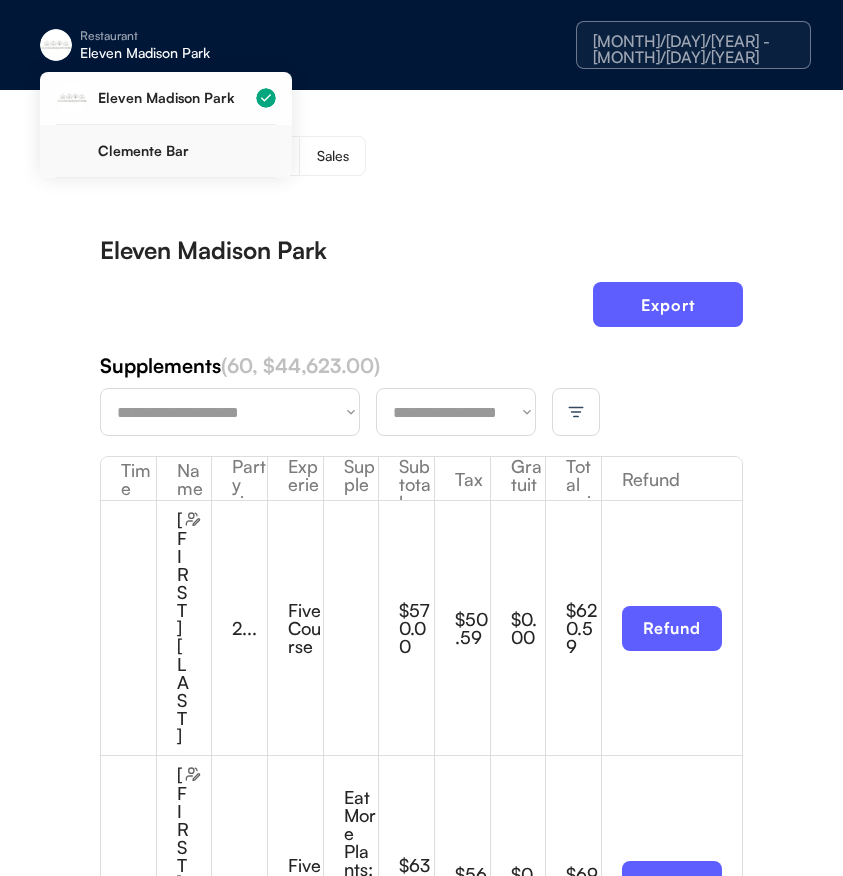 click on "Clemente Bar" at bounding box center (187, 151) 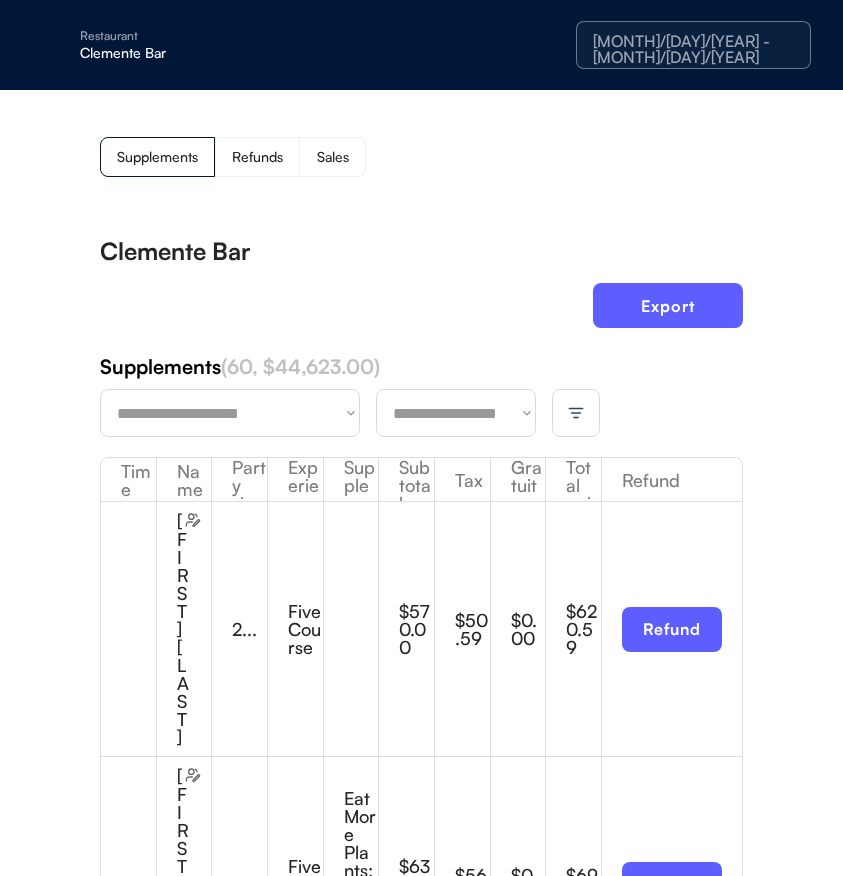 scroll, scrollTop: 15, scrollLeft: 0, axis: vertical 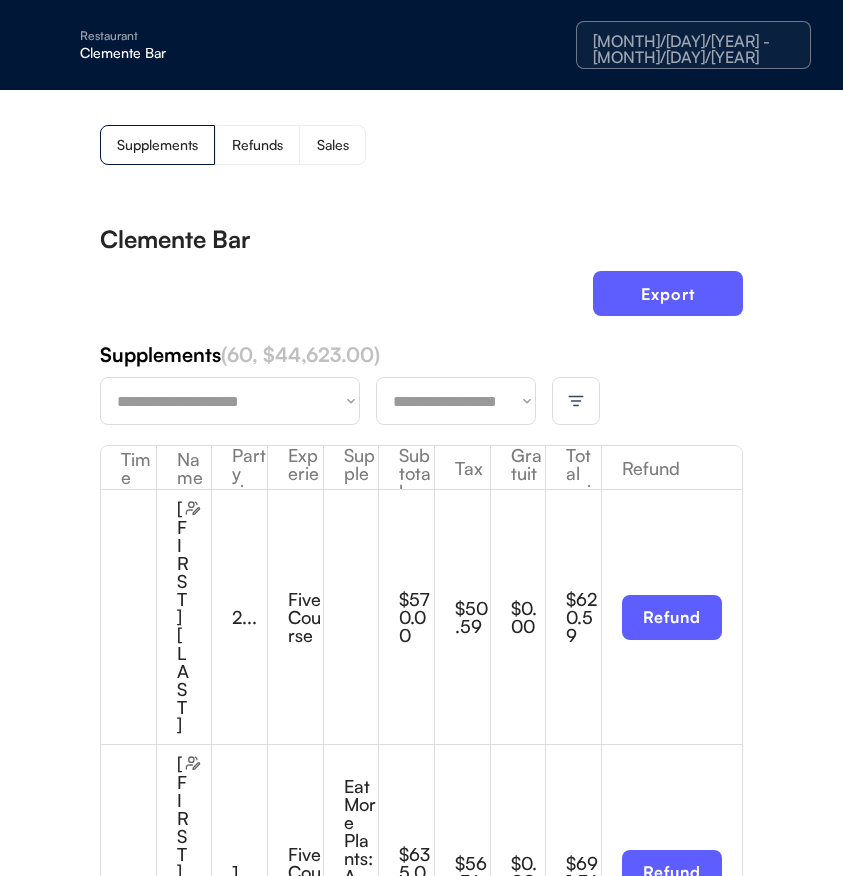 click on "Clemente Bar" at bounding box center (421, 239) 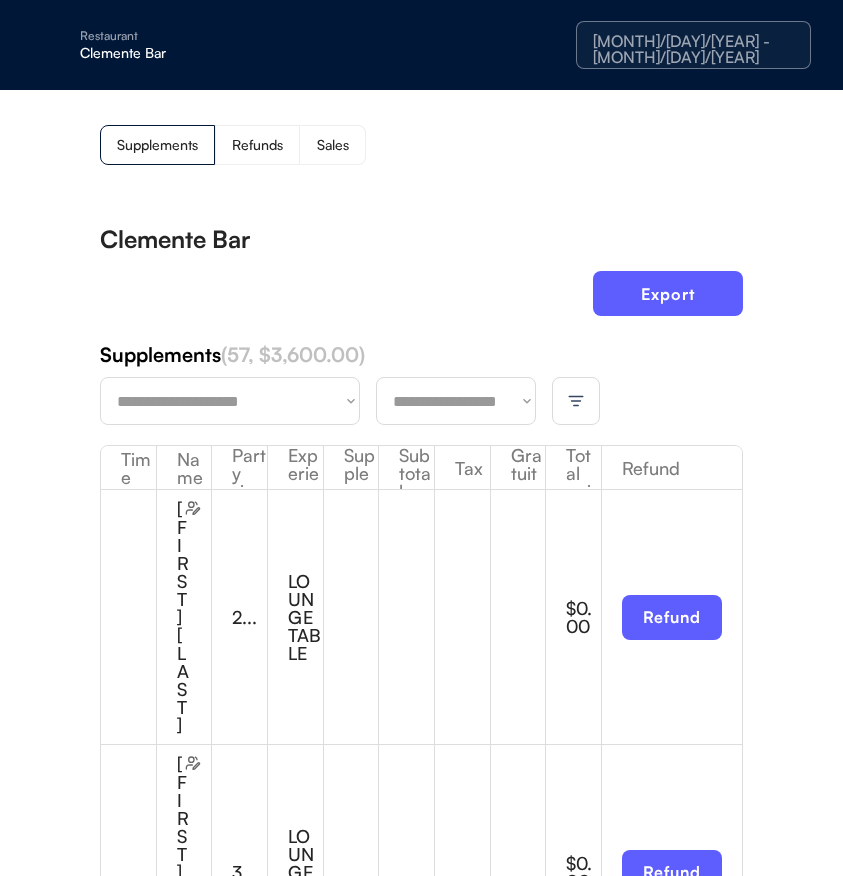 click on "**********" at bounding box center (456, 401) 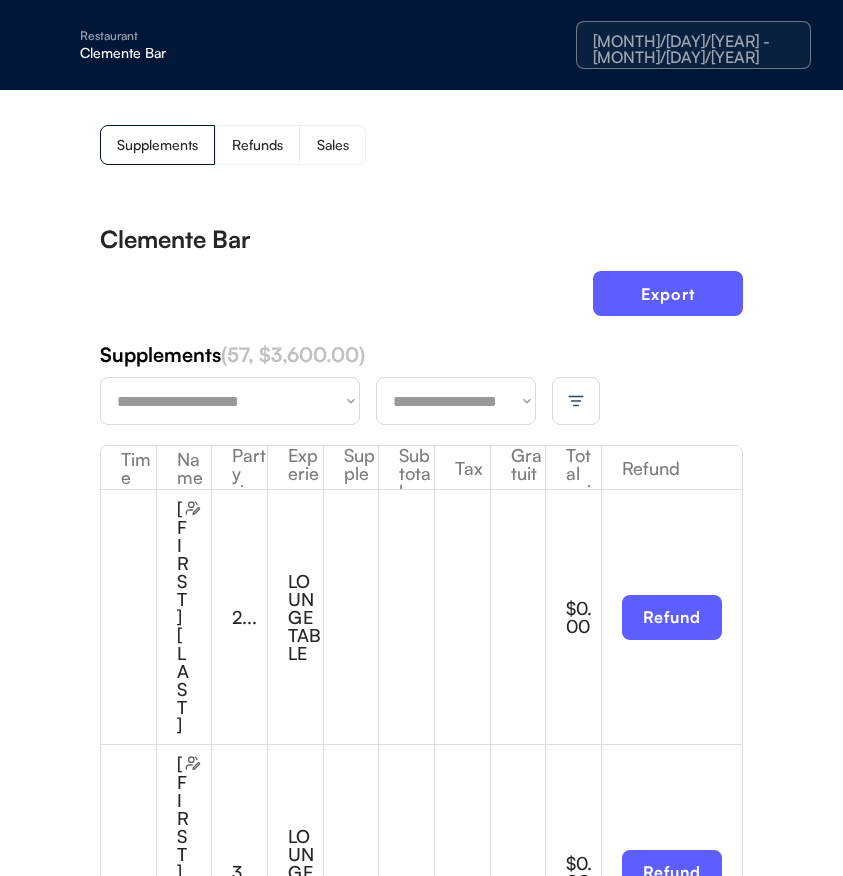 click at bounding box center [576, 401] 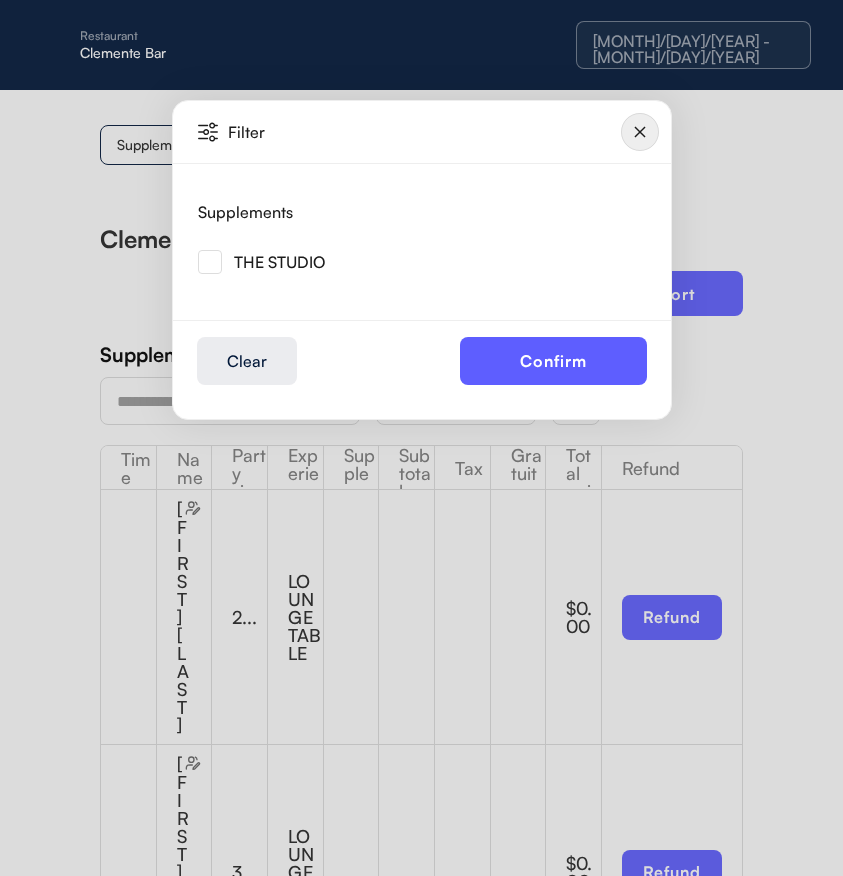 click on "THE STUDIO" at bounding box center (261, 262) 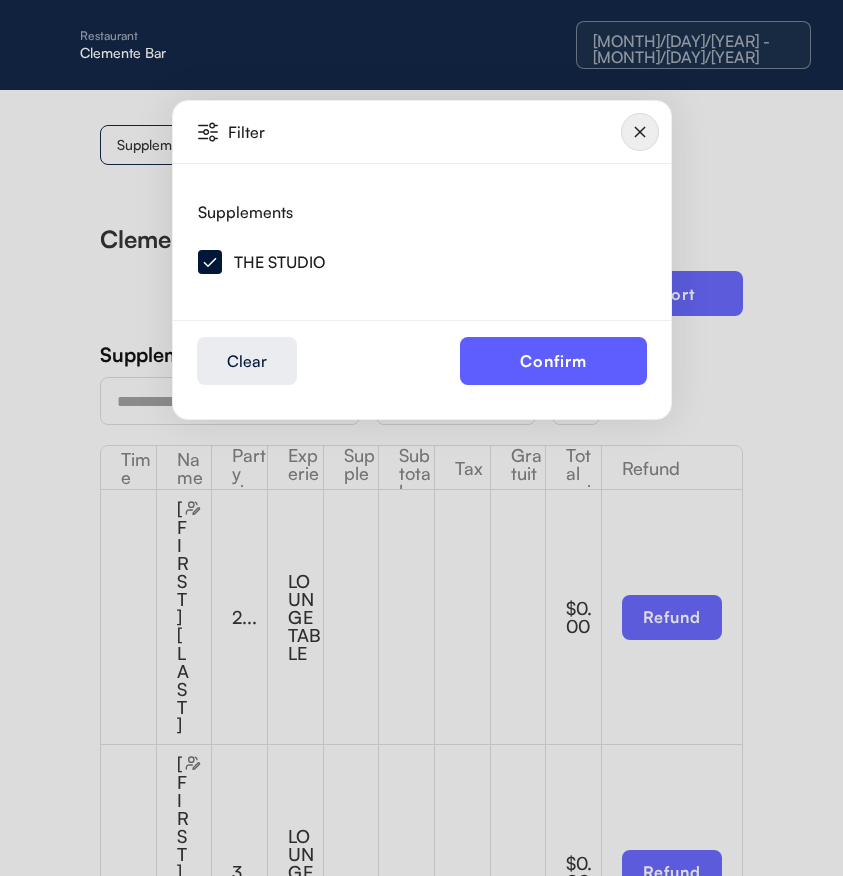 drag, startPoint x: 563, startPoint y: 386, endPoint x: 563, endPoint y: 373, distance: 13 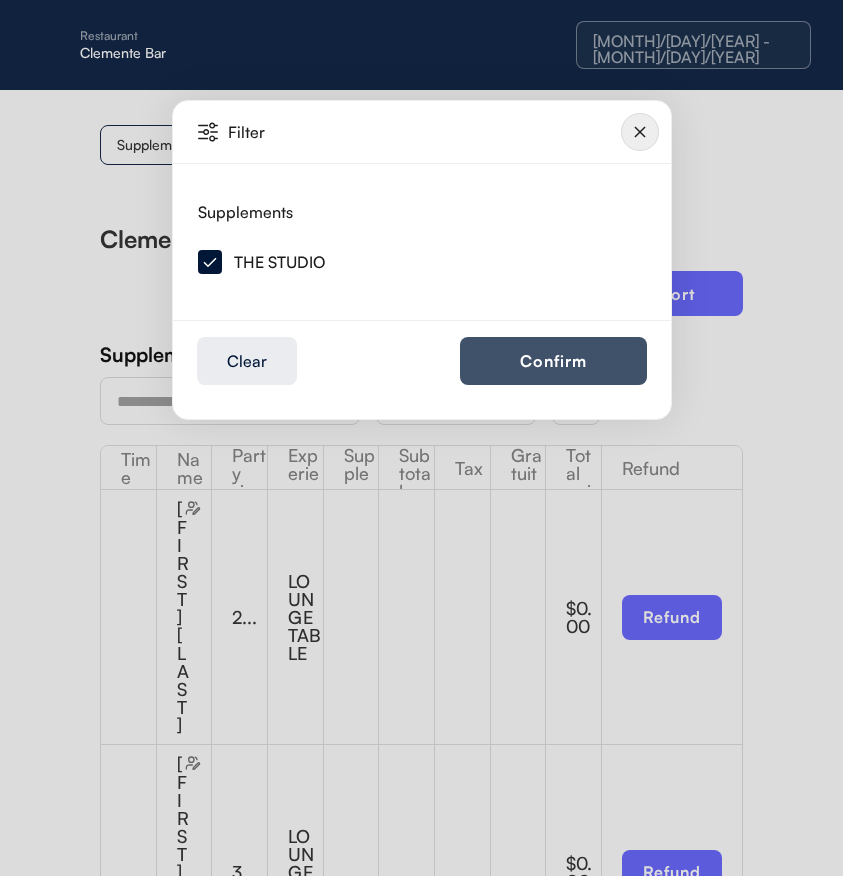 click on "Confirm" at bounding box center (553, 361) 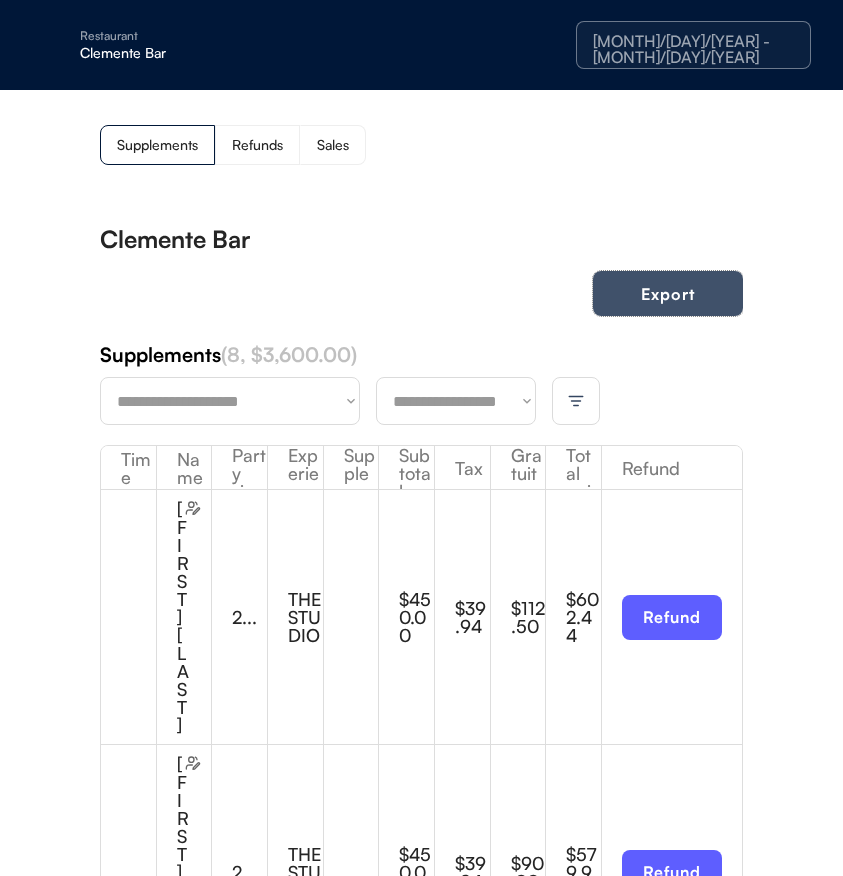 click on "Export" at bounding box center (668, 293) 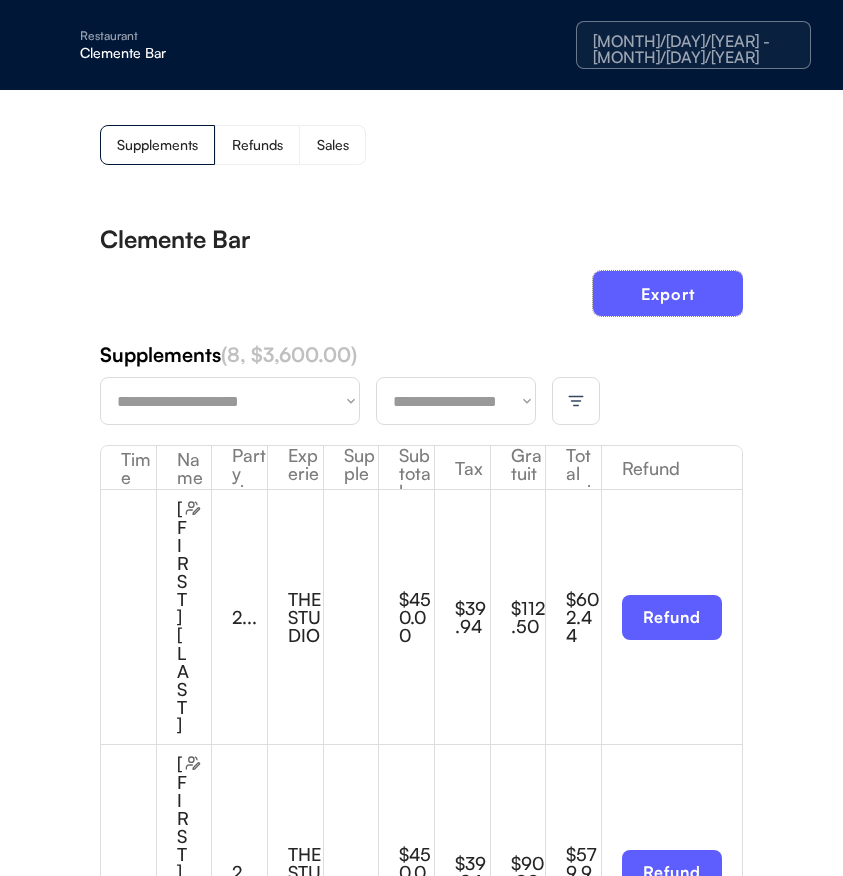 click on "[DATE] - [DATE]" at bounding box center [693, 49] 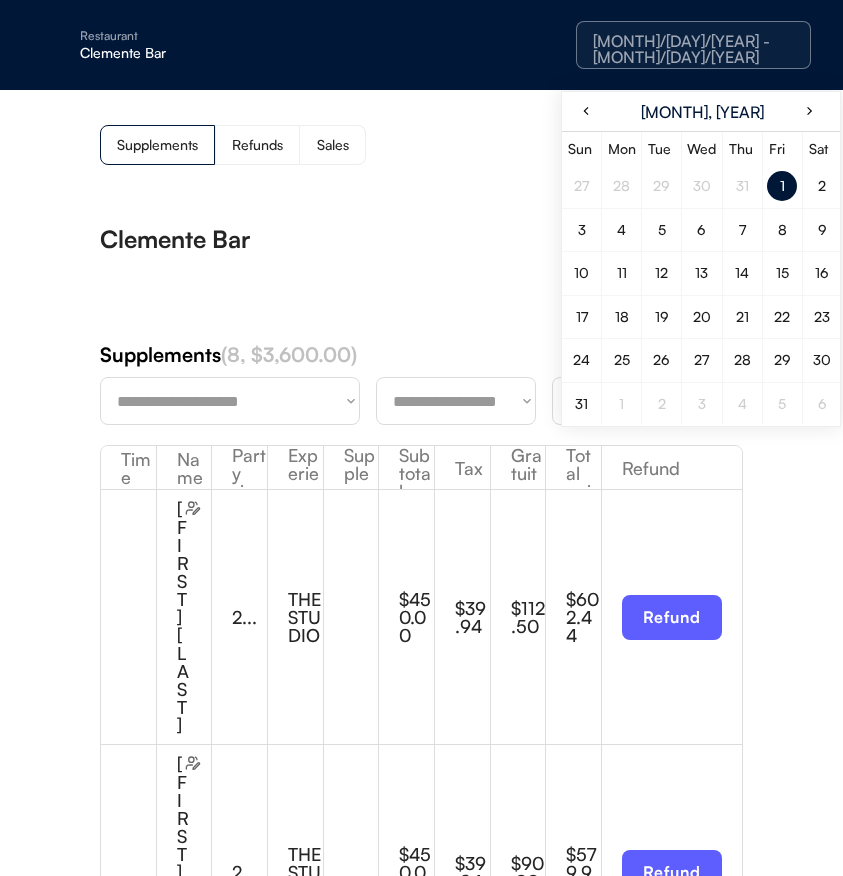 click on "2" at bounding box center [822, 186] 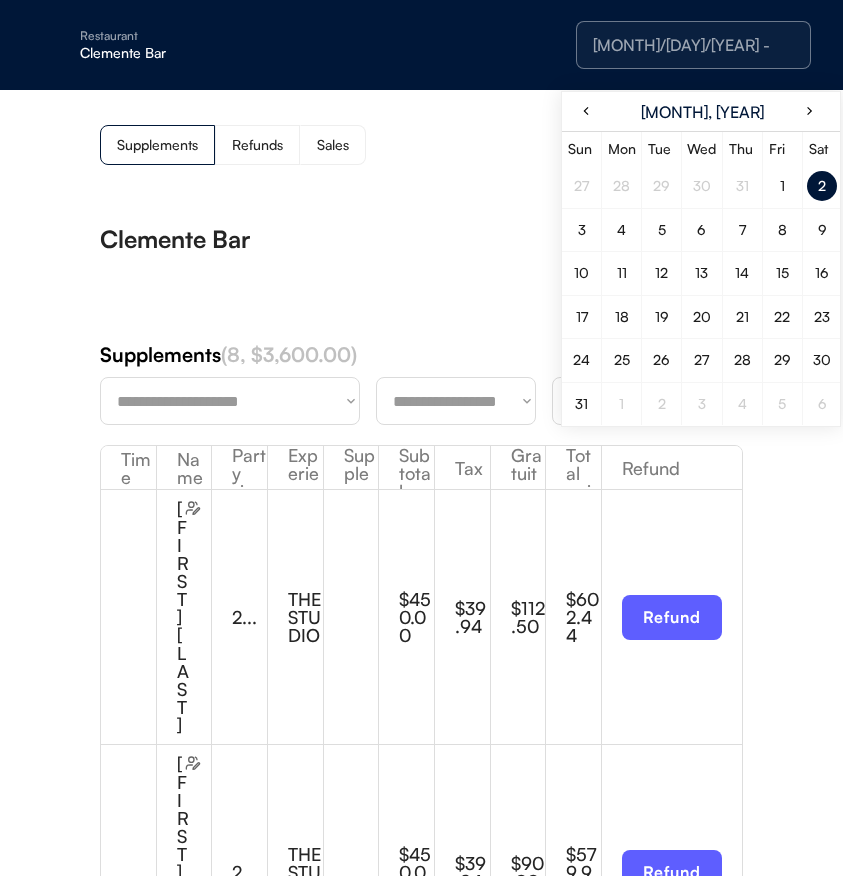 click on "2" at bounding box center [822, 186] 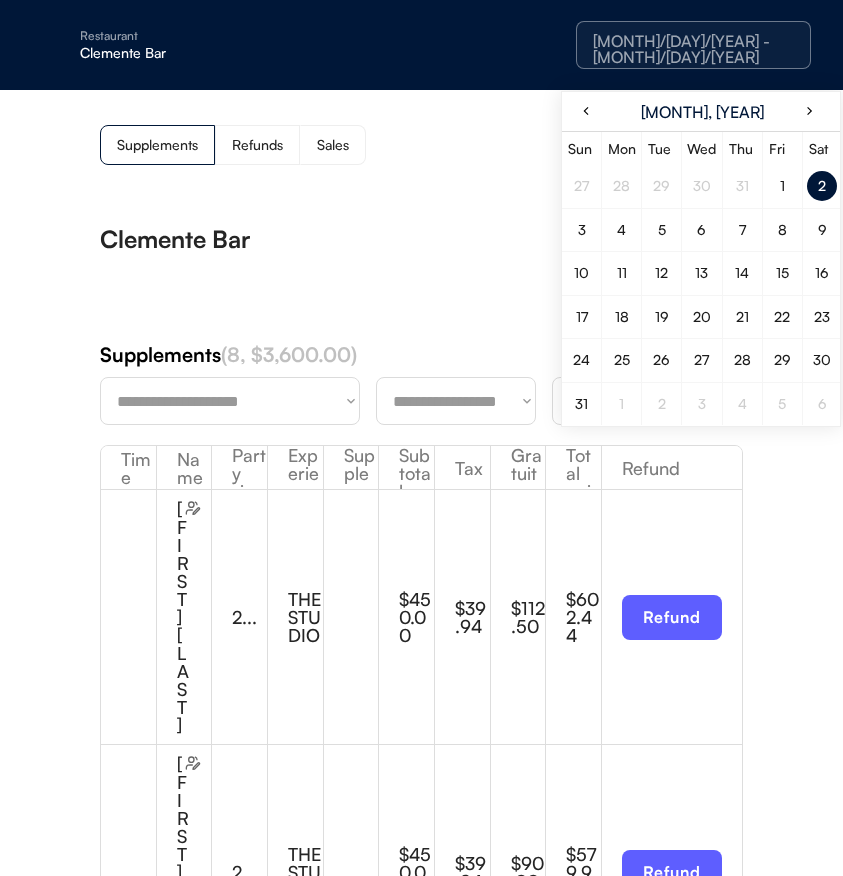 click on "Clemente Bar" at bounding box center [421, 239] 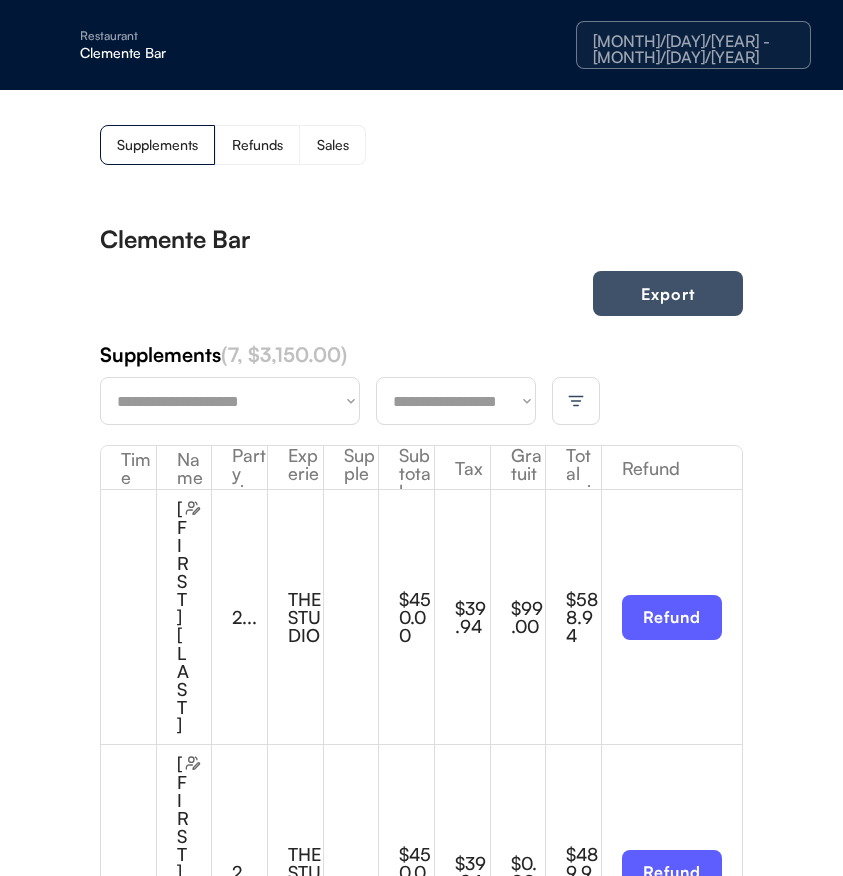 click on "Export" at bounding box center [668, 293] 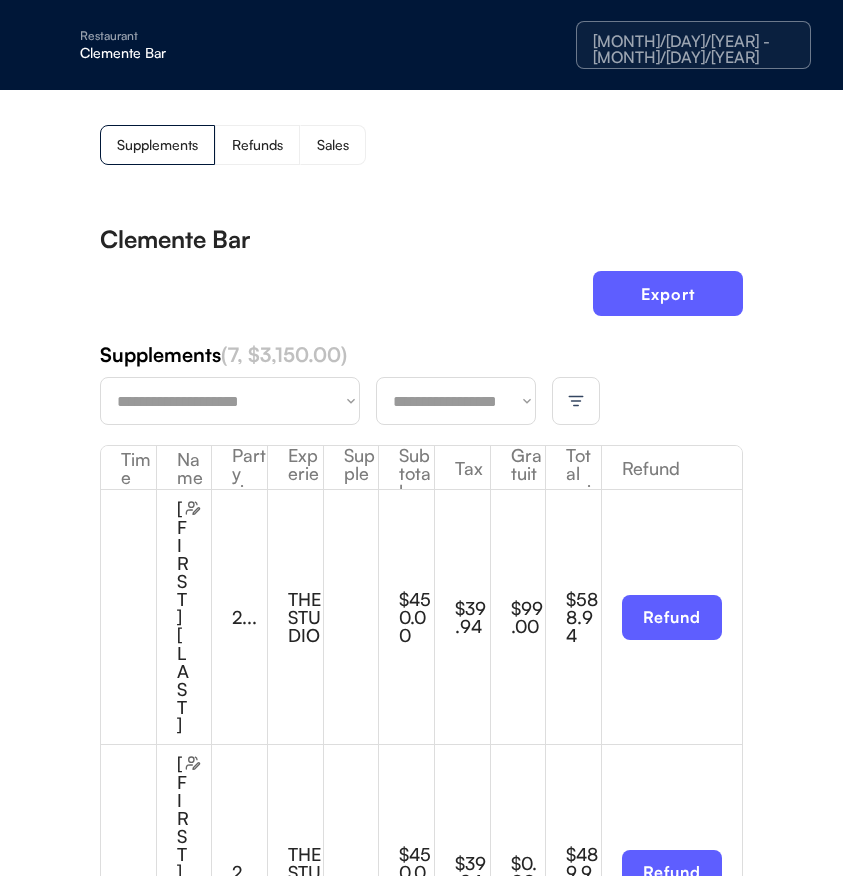 click on "8/02/25 - 8/02/25" at bounding box center [693, 49] 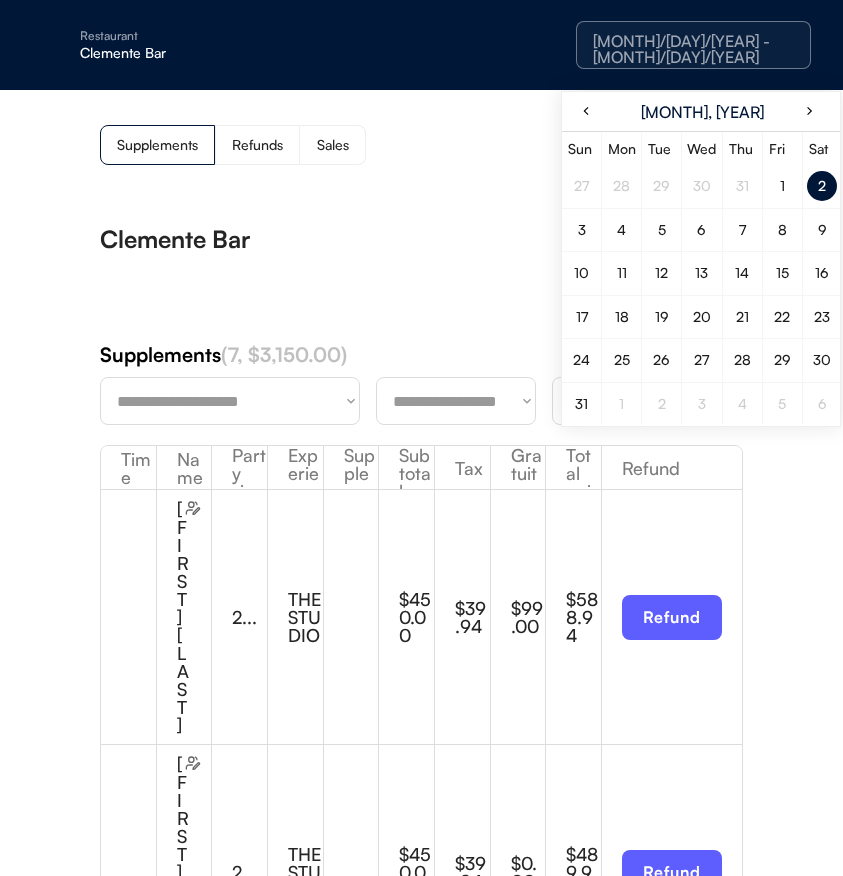 click on "3" at bounding box center (582, 230) 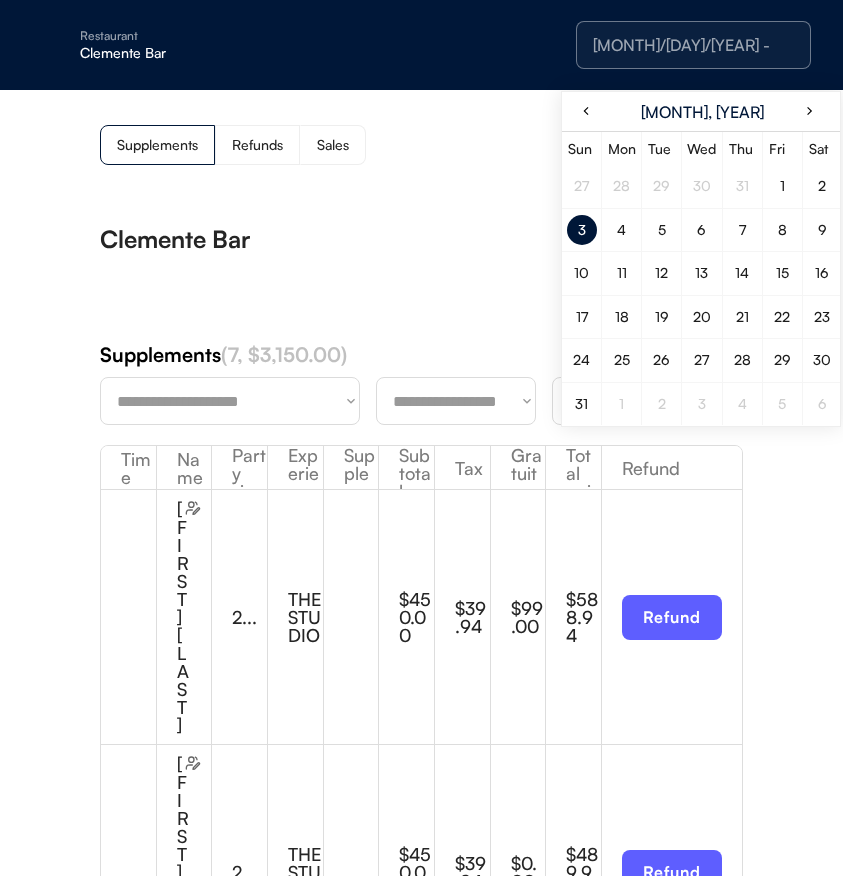 click on "3" at bounding box center [582, 230] 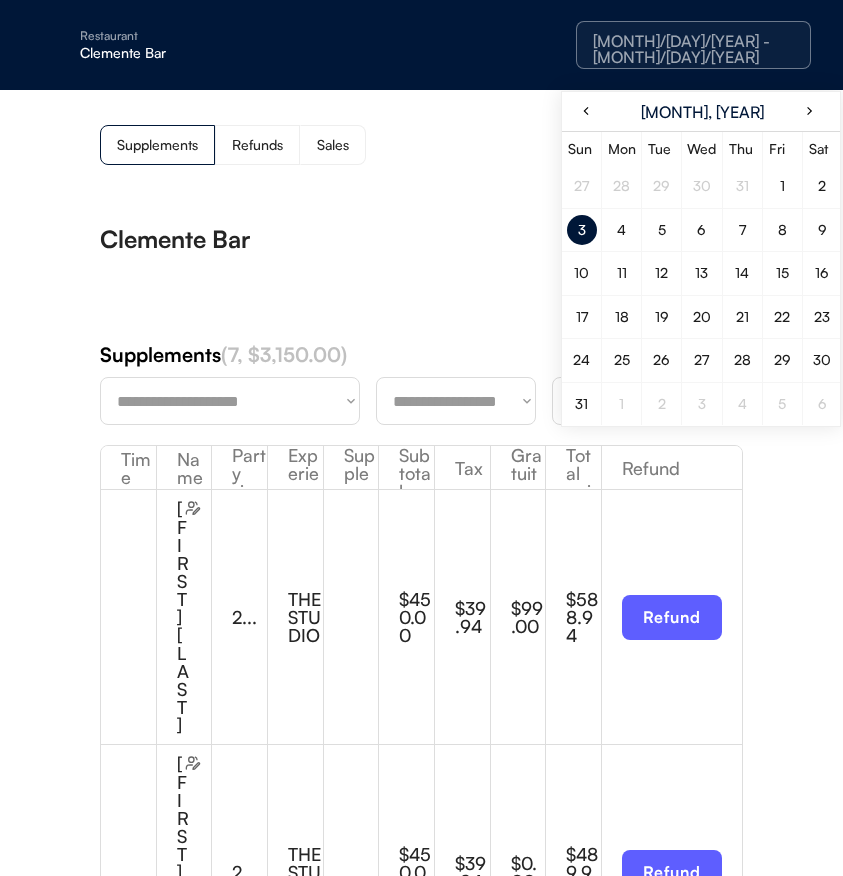 click on "Clemente Bar" at bounding box center (421, 239) 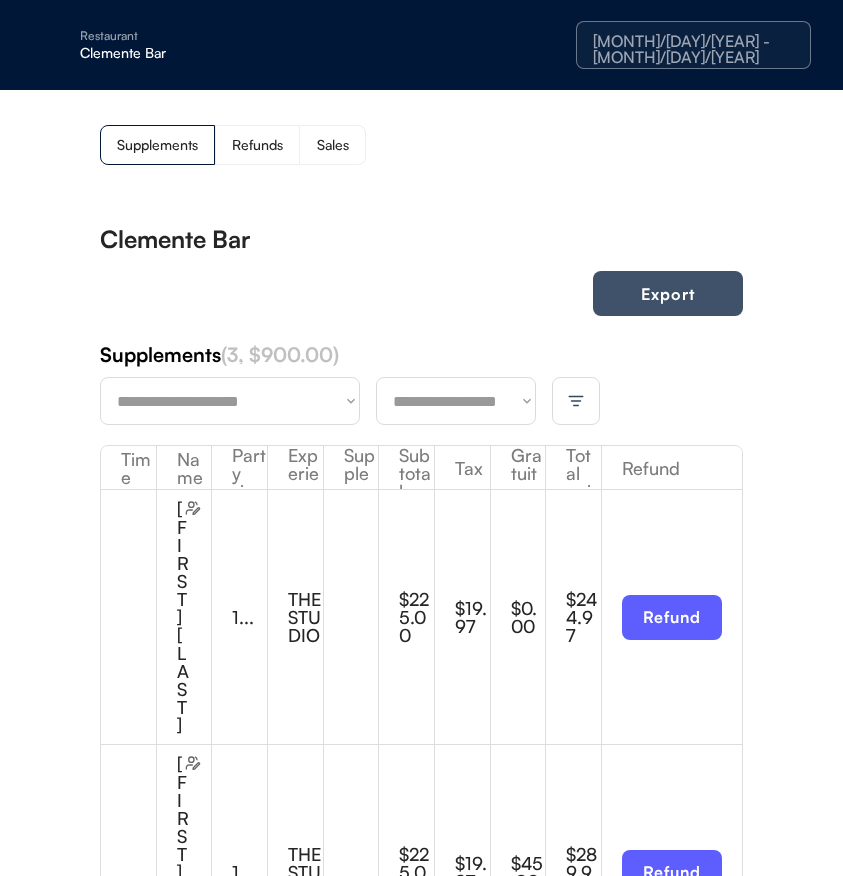 click on "Export" at bounding box center [668, 293] 